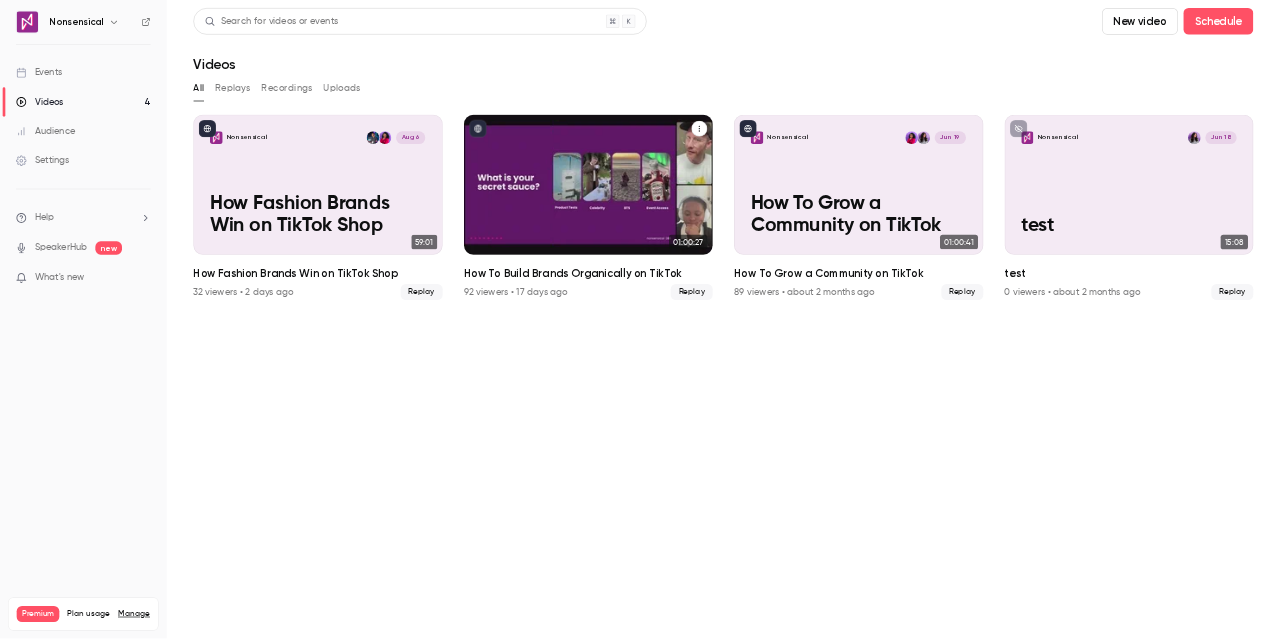 scroll, scrollTop: 0, scrollLeft: 0, axis: both 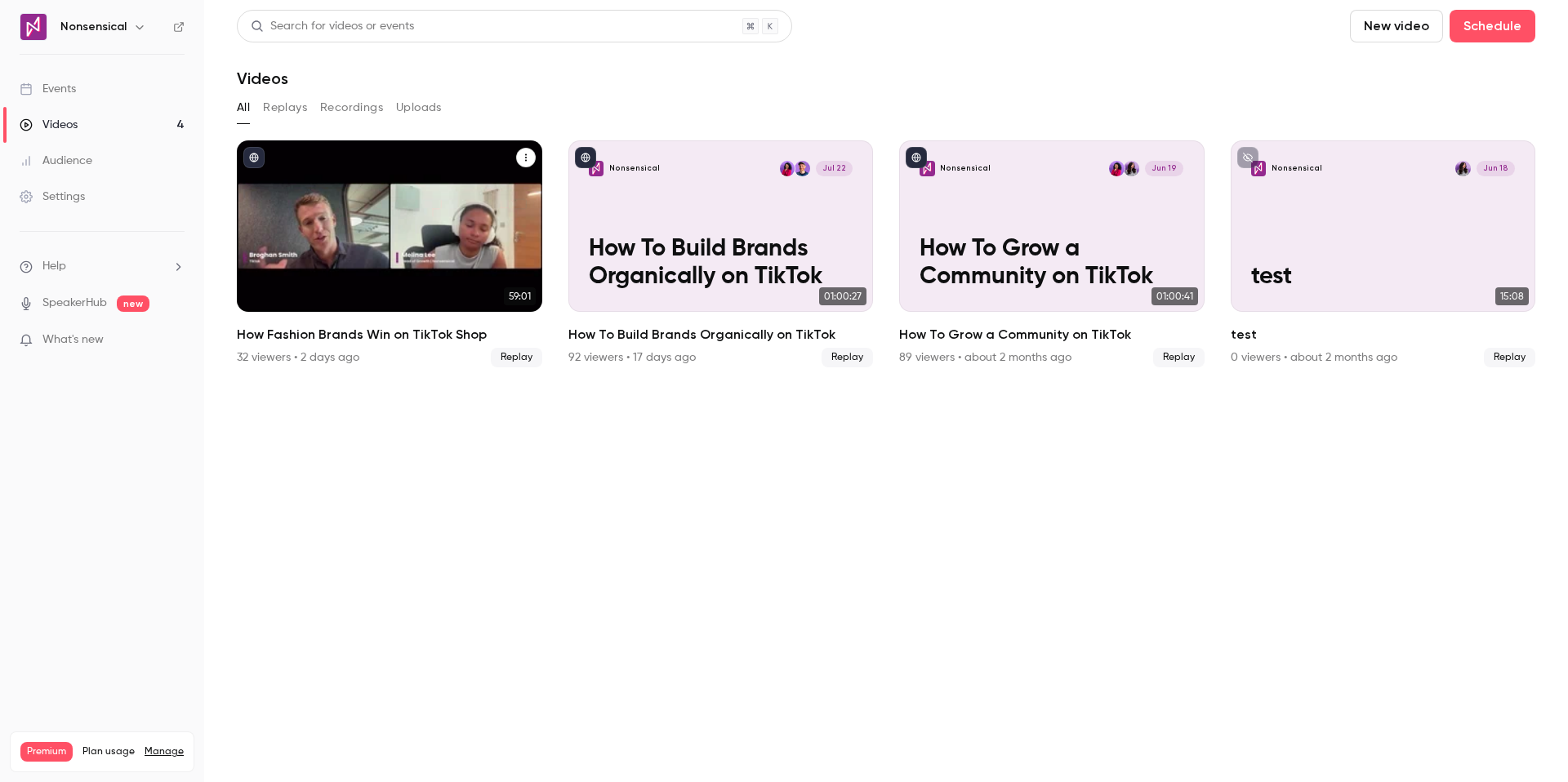 click on "Nonsensical Aug 6 How Fashion Brands Win on TikTok Shop" at bounding box center [390, 226] 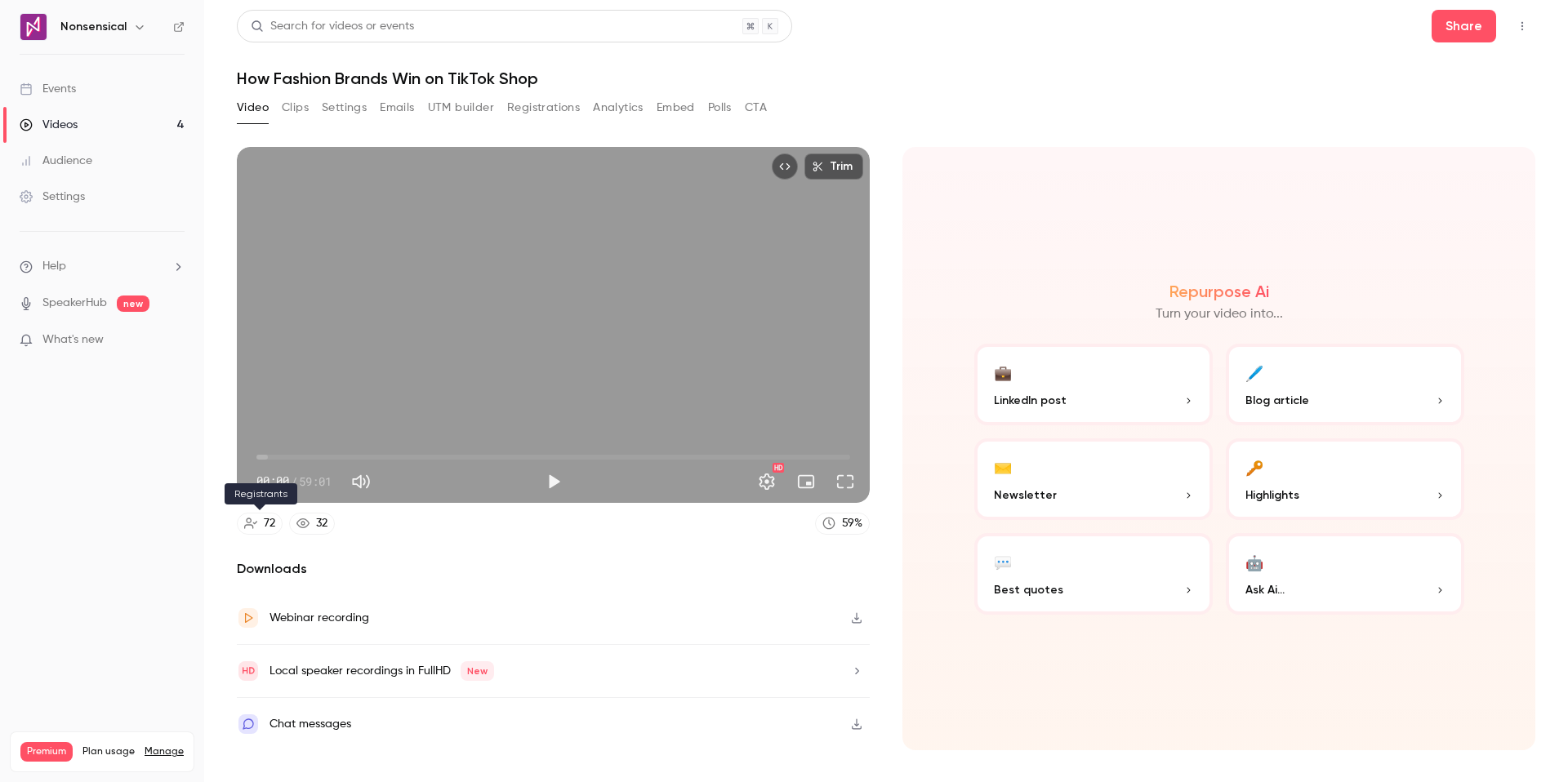 click on "72" at bounding box center (260, 523) 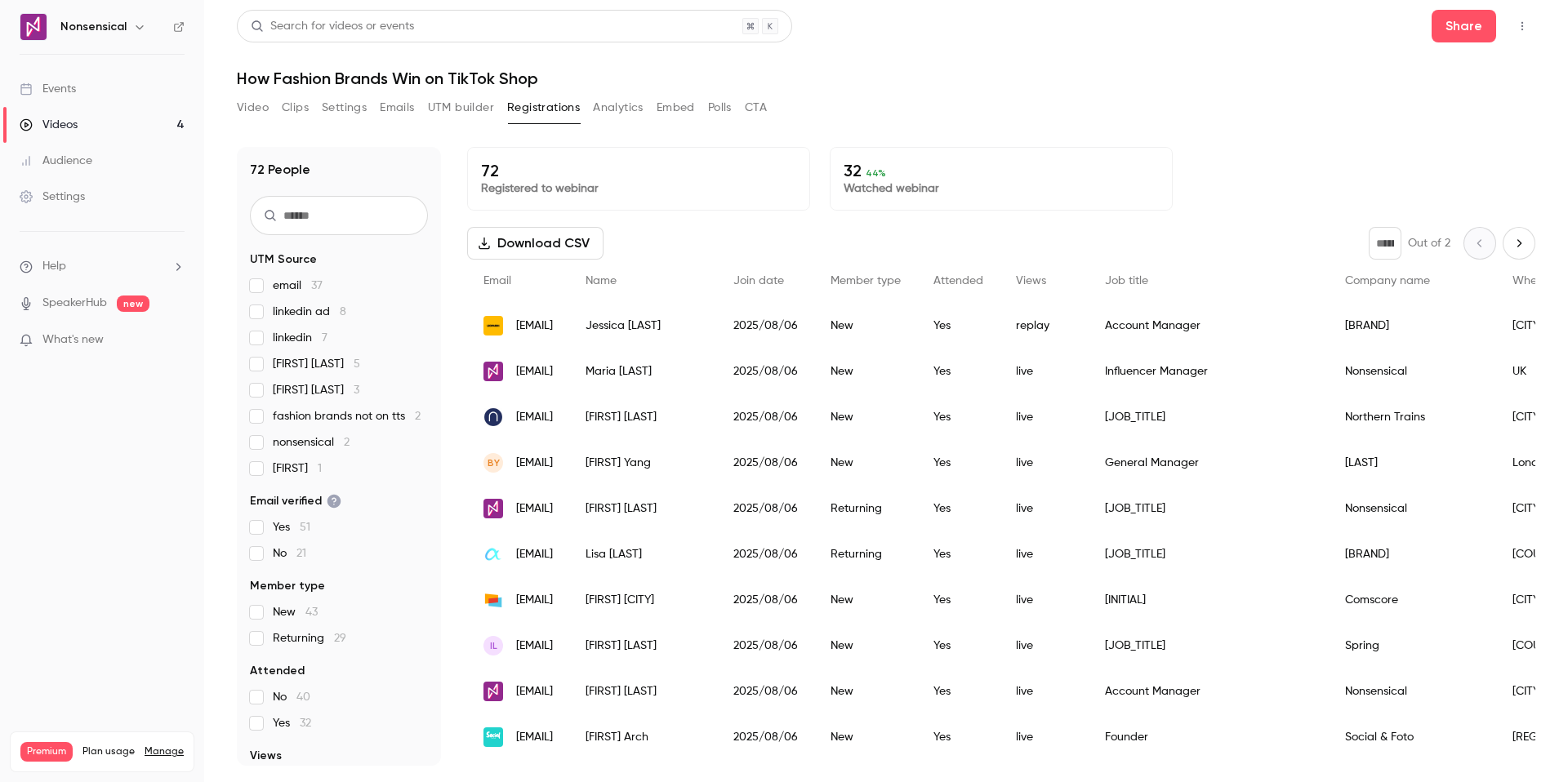 click on "Registered to webinar" at bounding box center (639, 189) 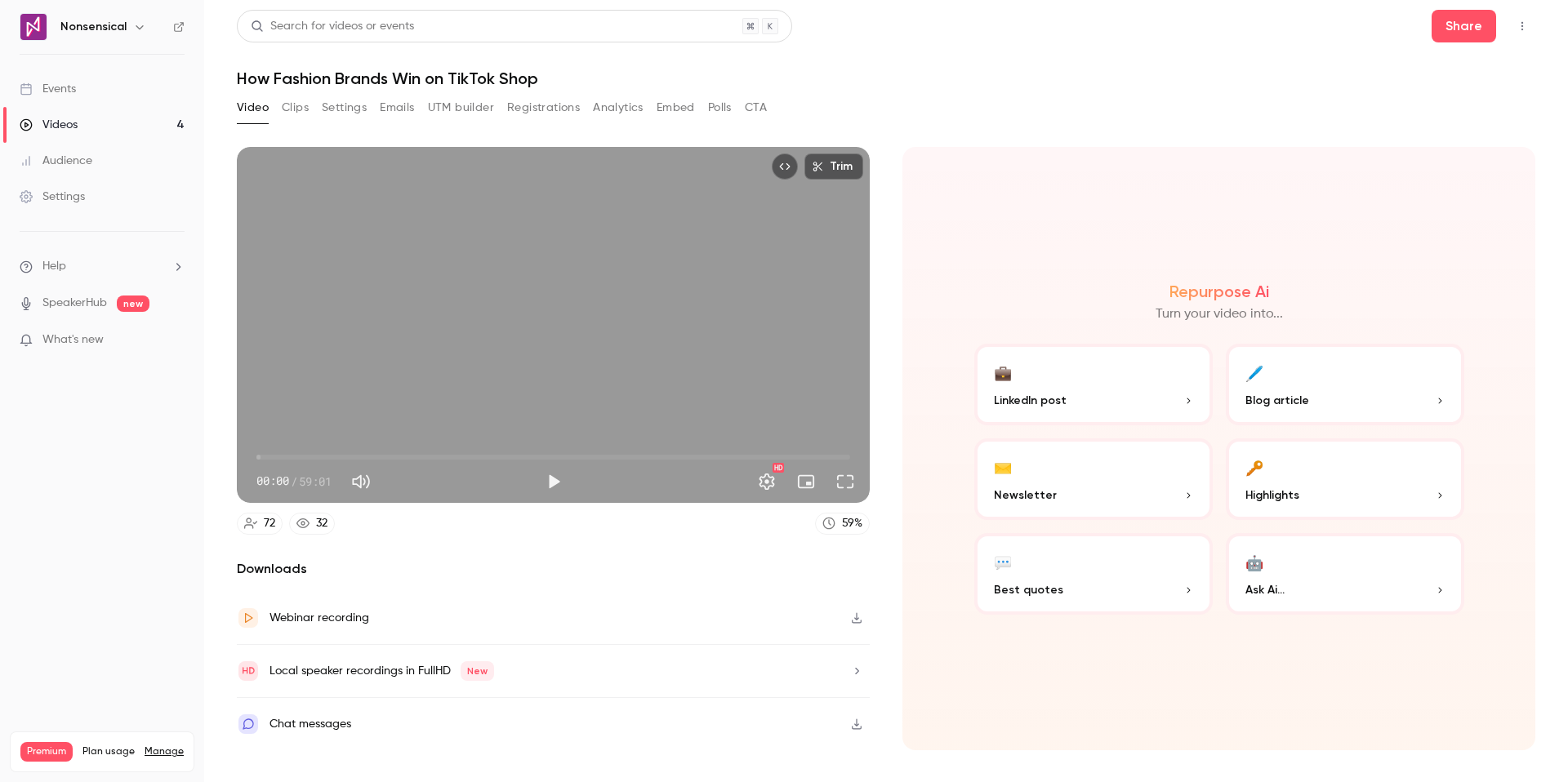click at bounding box center (554, 482) 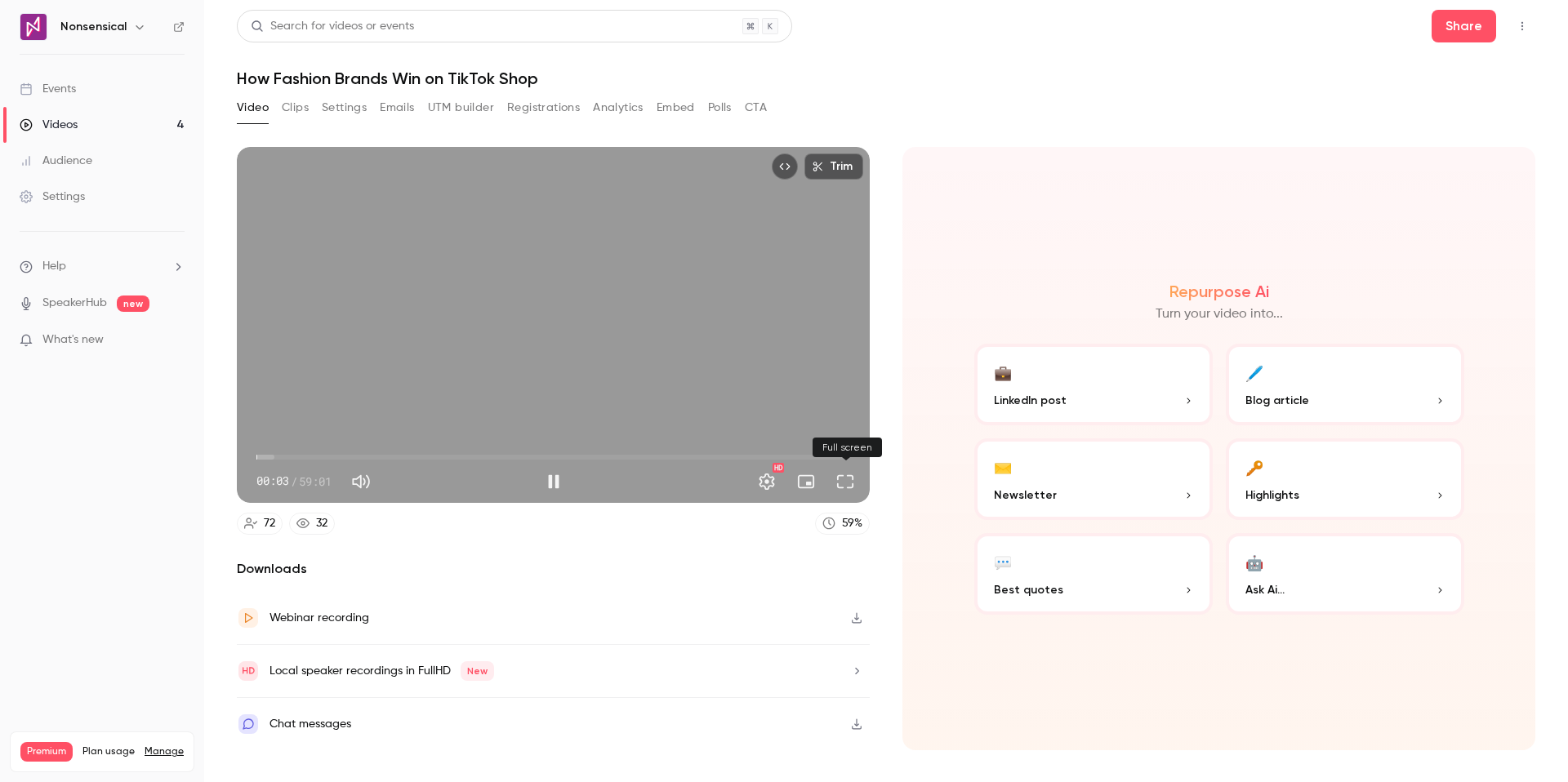 click at bounding box center (845, 482) 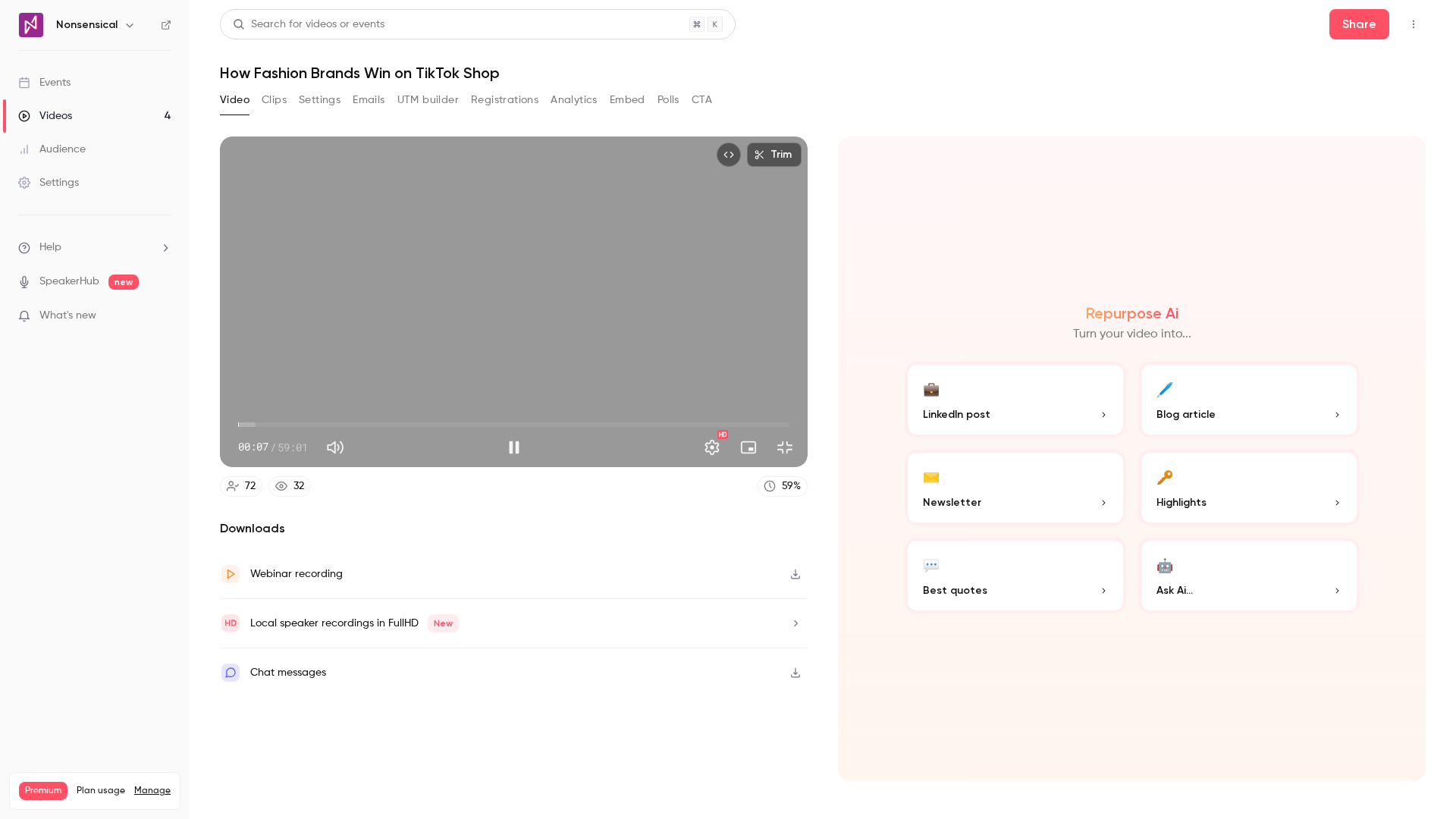 type on "***" 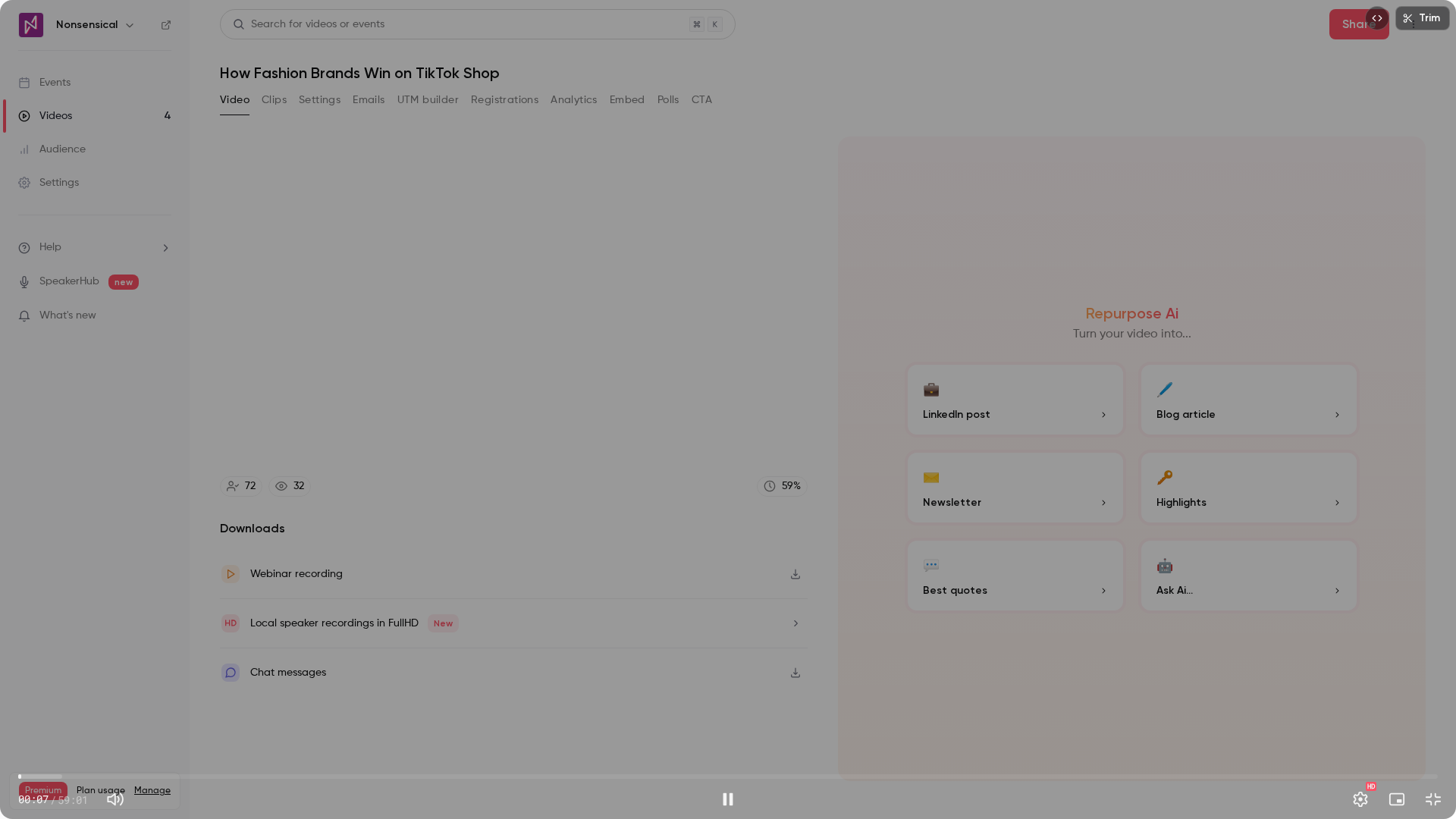 type 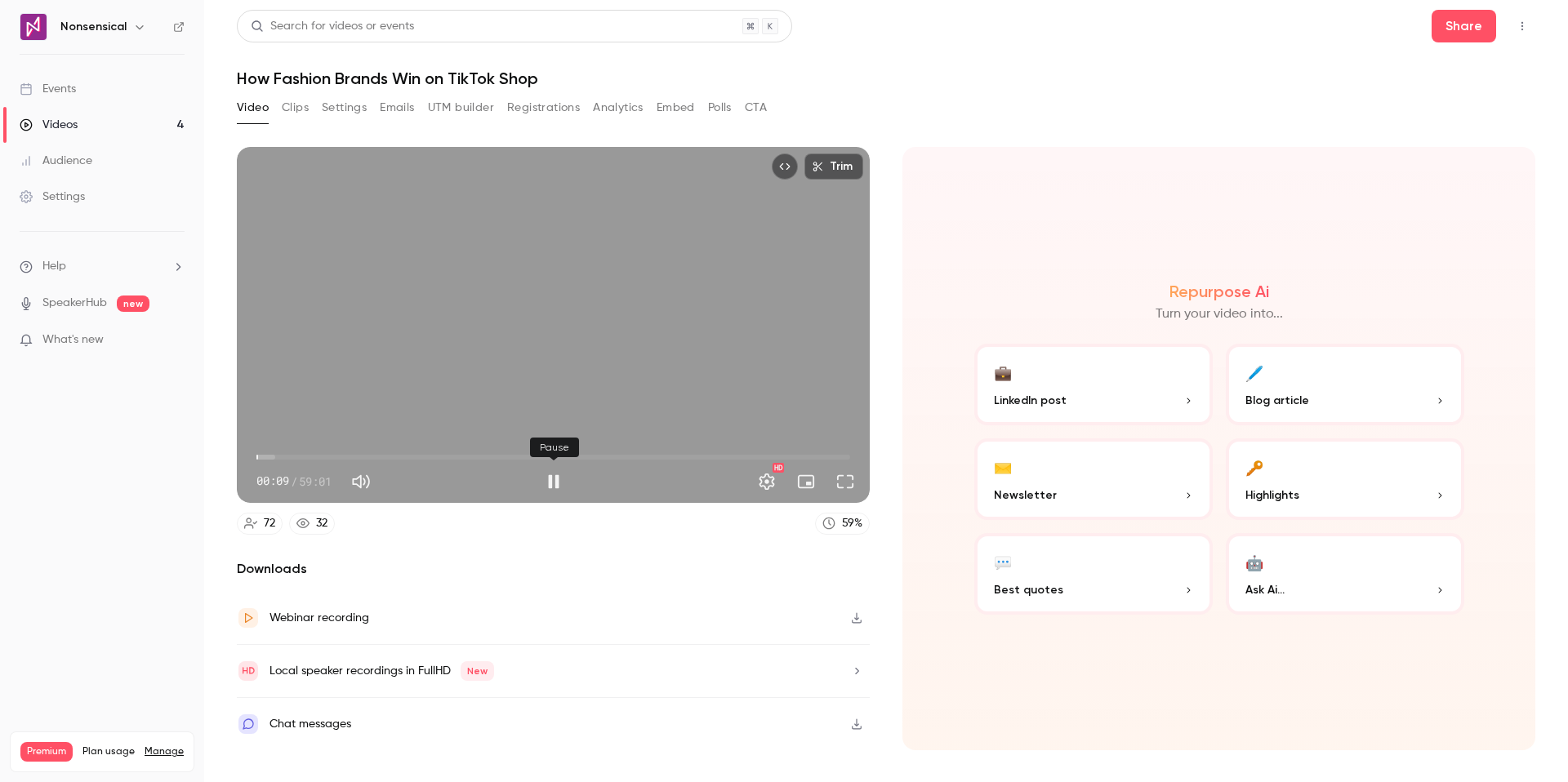 click at bounding box center (554, 482) 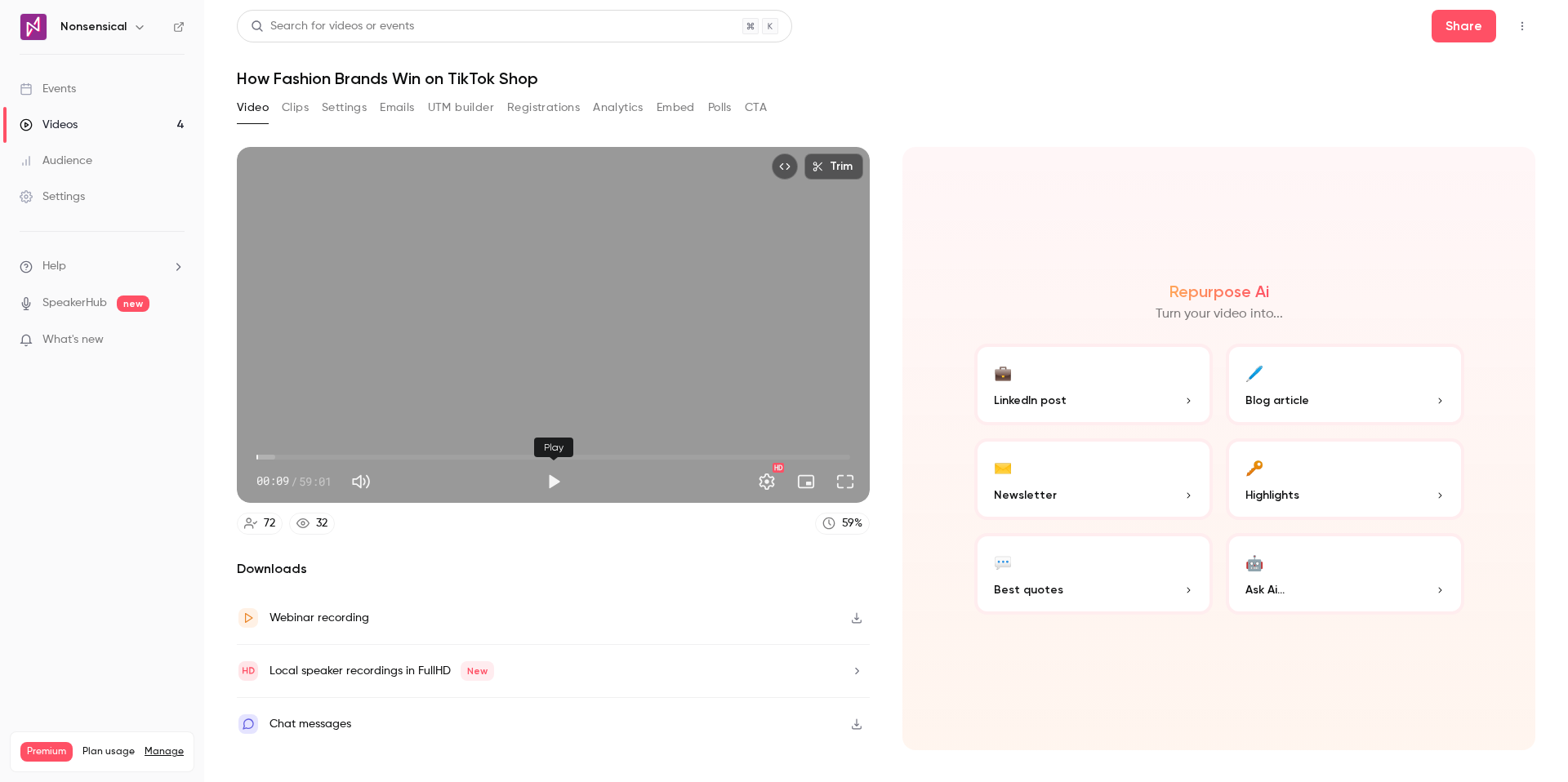 click at bounding box center [554, 482] 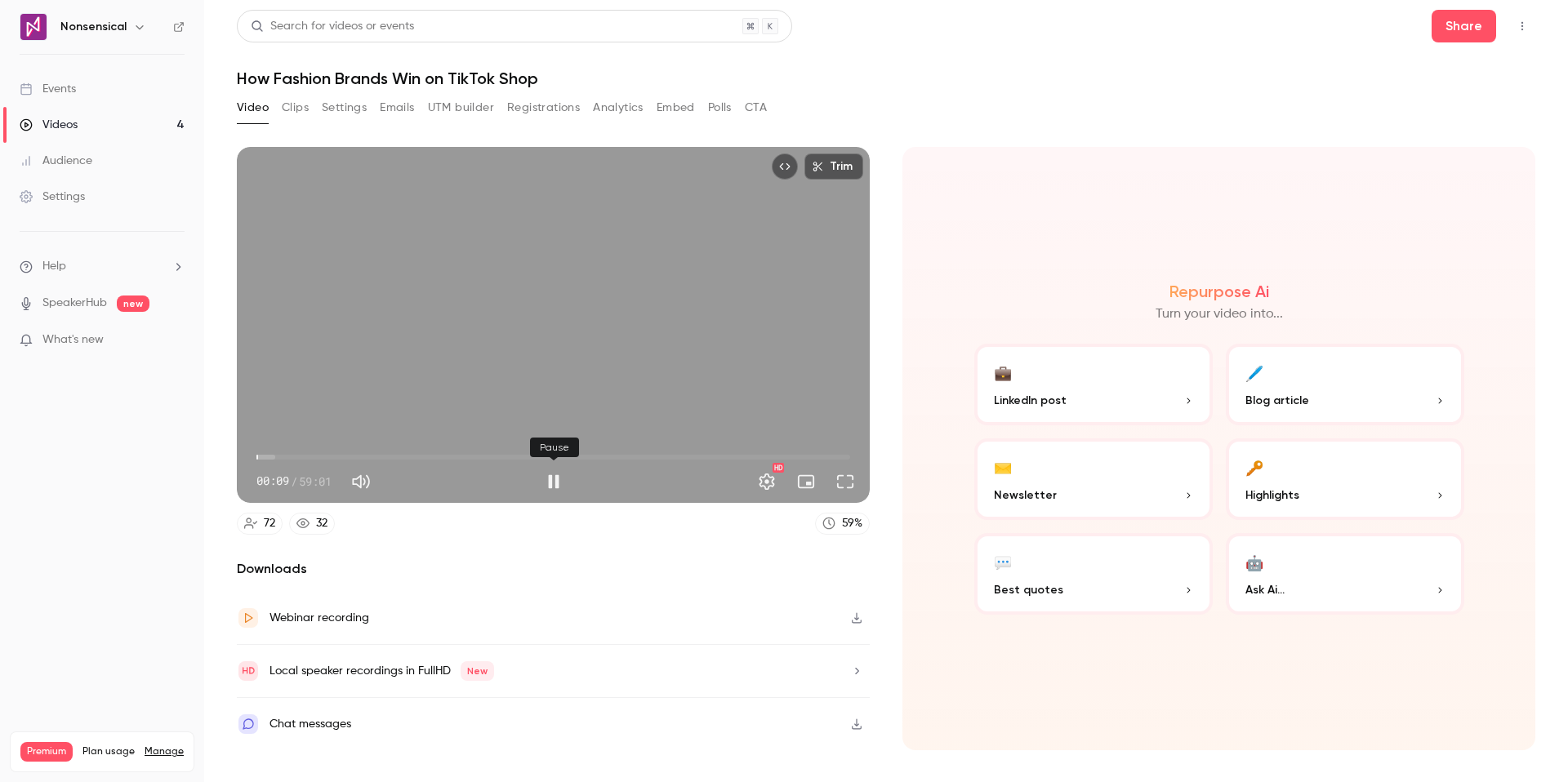 click at bounding box center (554, 482) 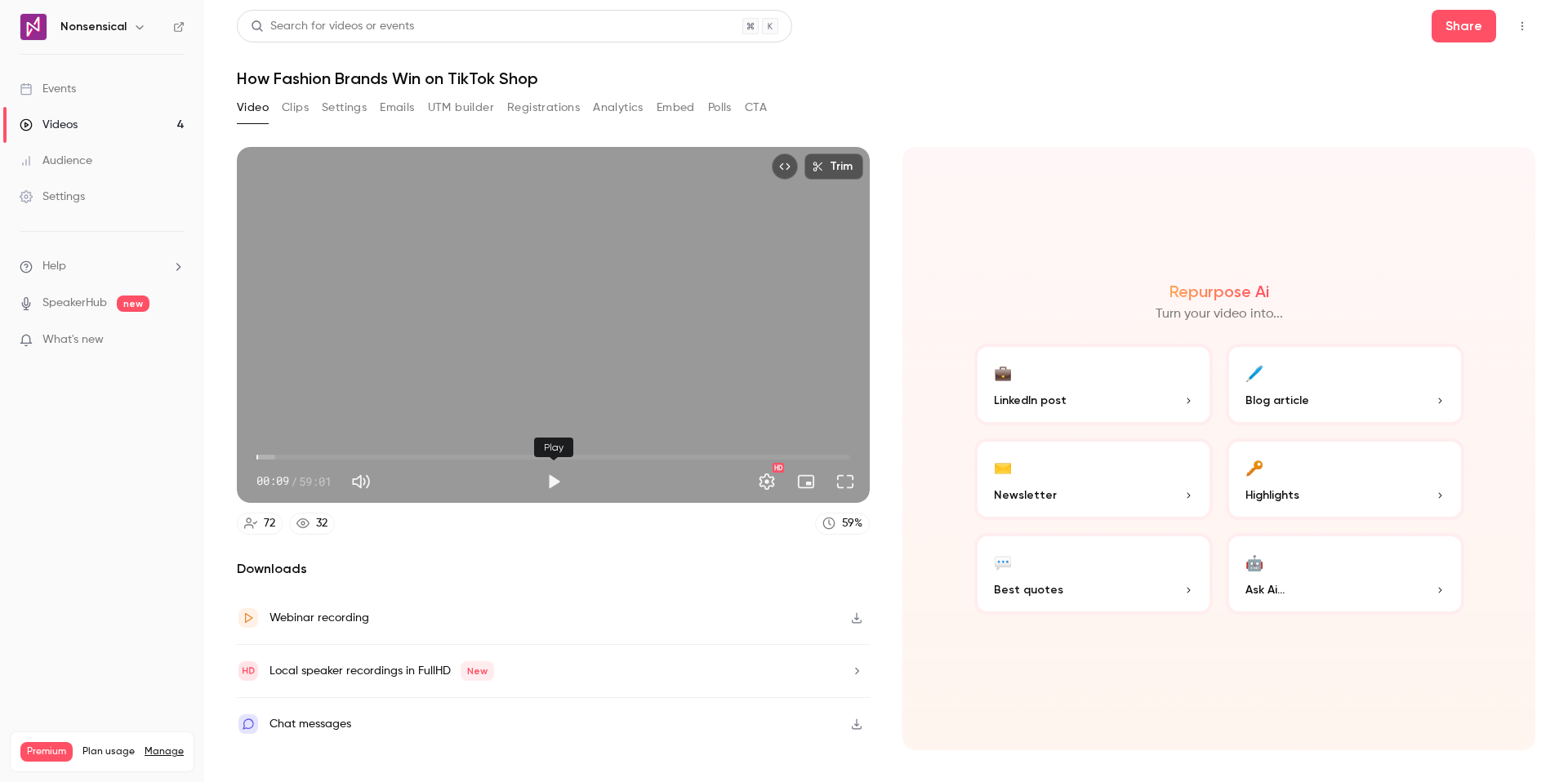 click at bounding box center [554, 482] 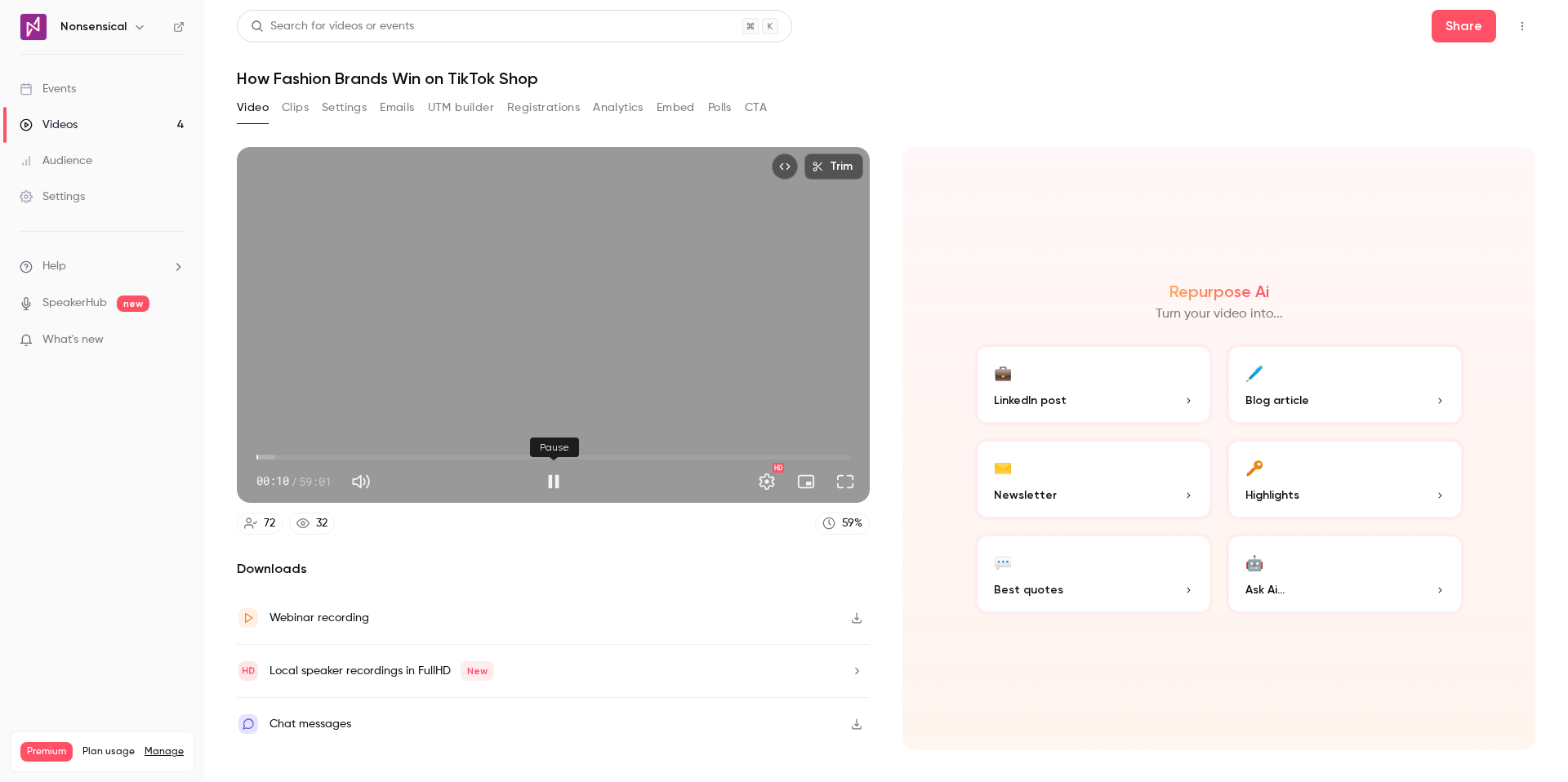 click at bounding box center (554, 482) 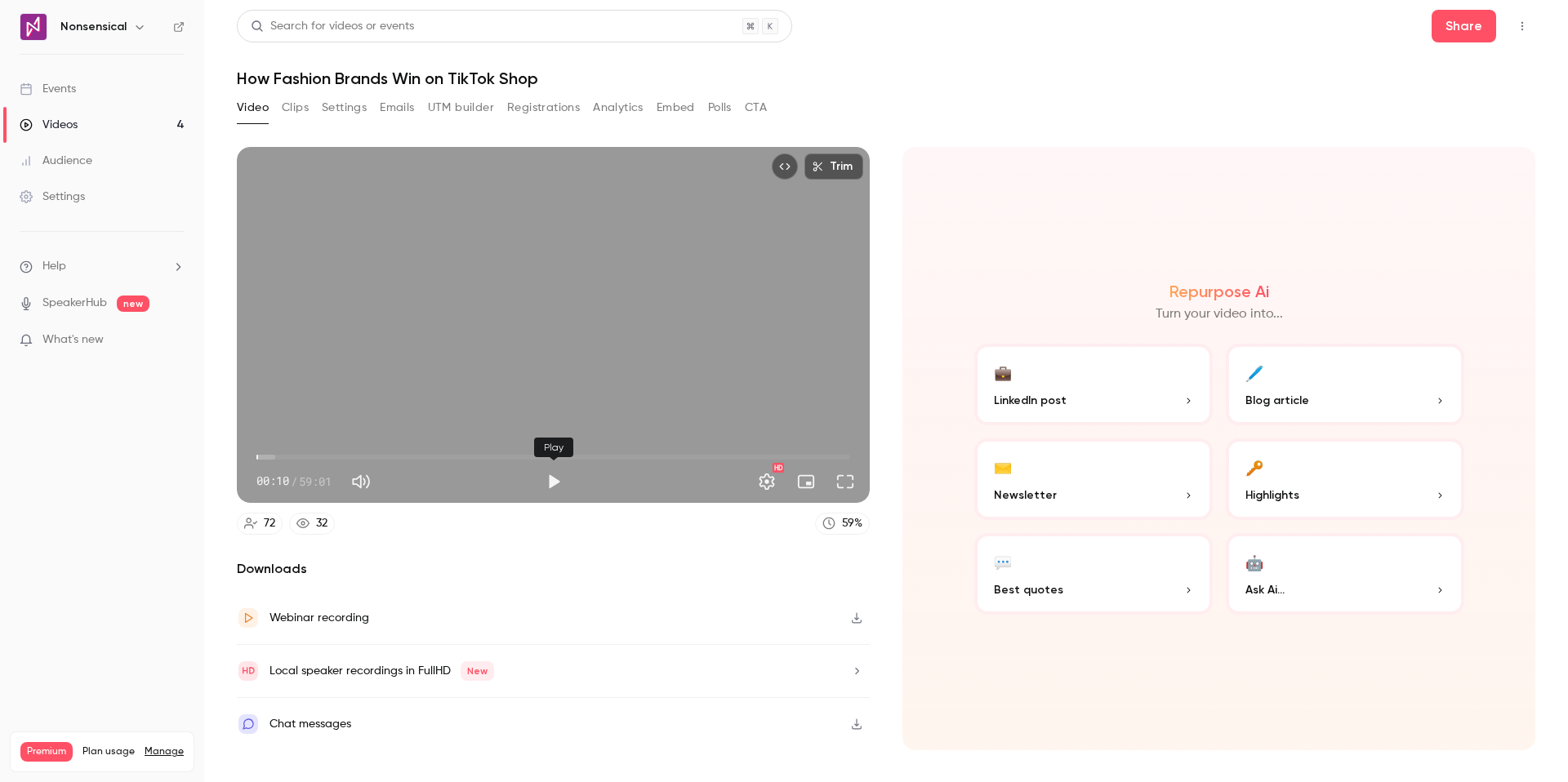 click at bounding box center [554, 482] 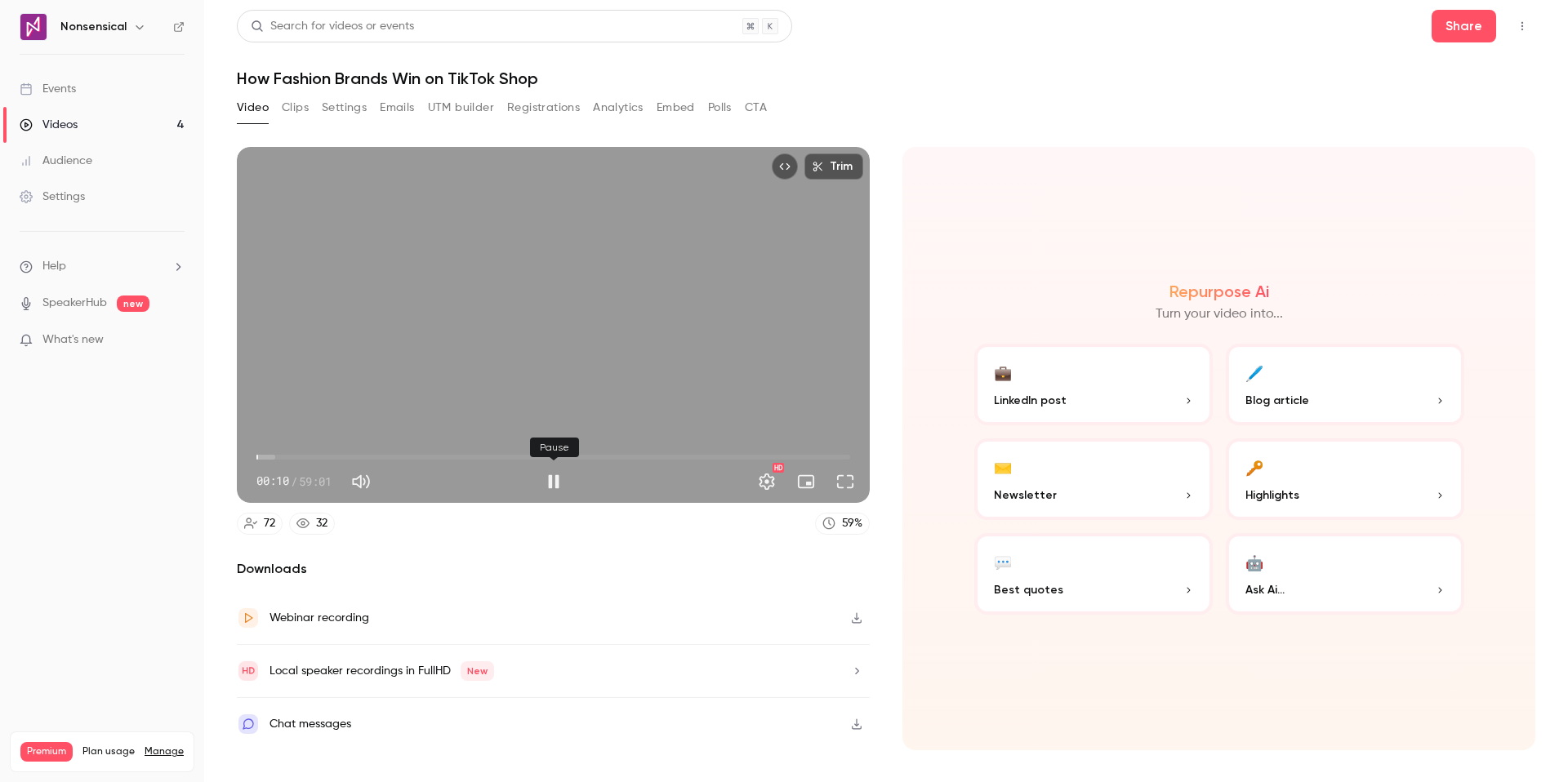 click at bounding box center [554, 482] 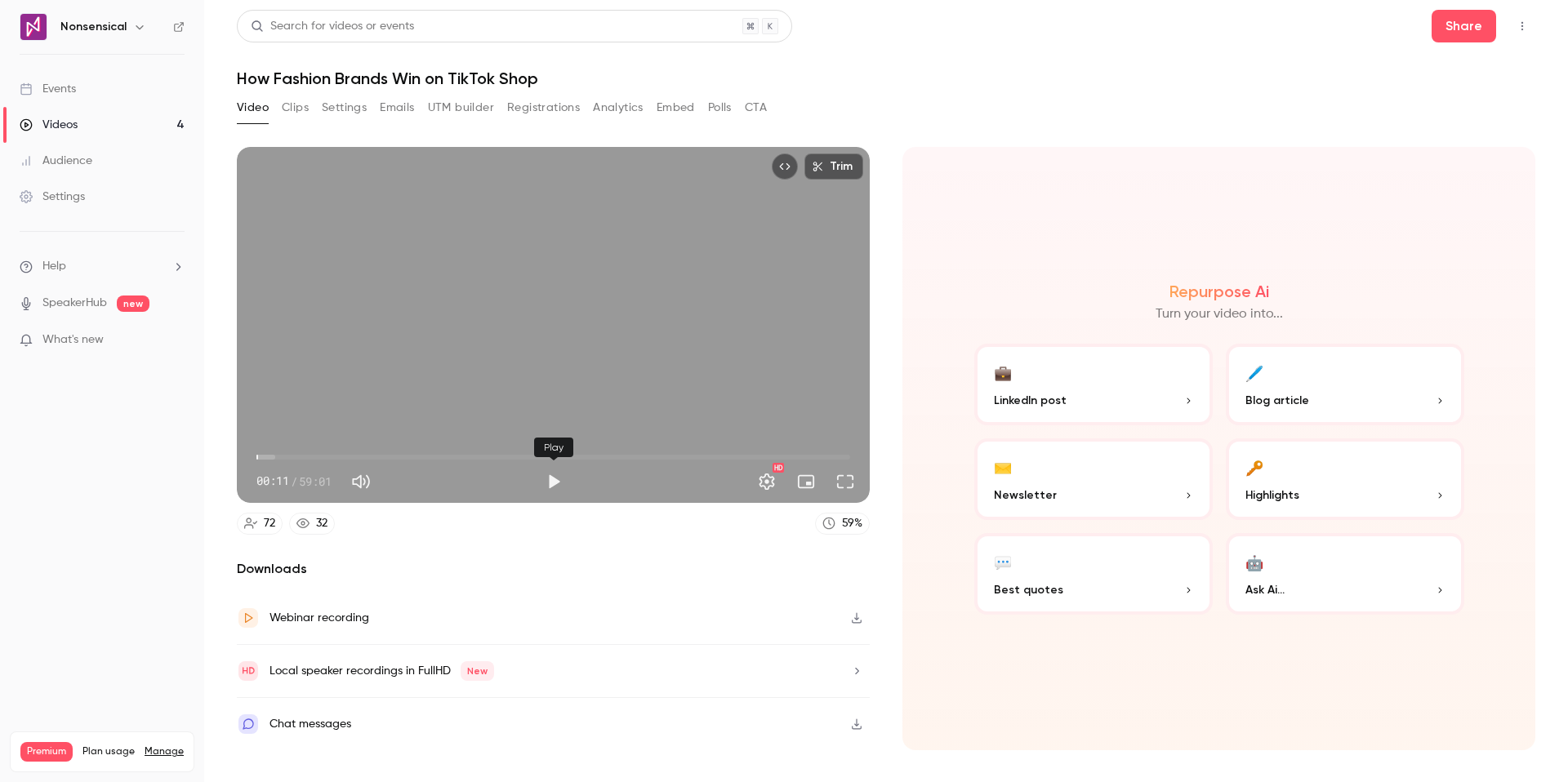 click at bounding box center [554, 482] 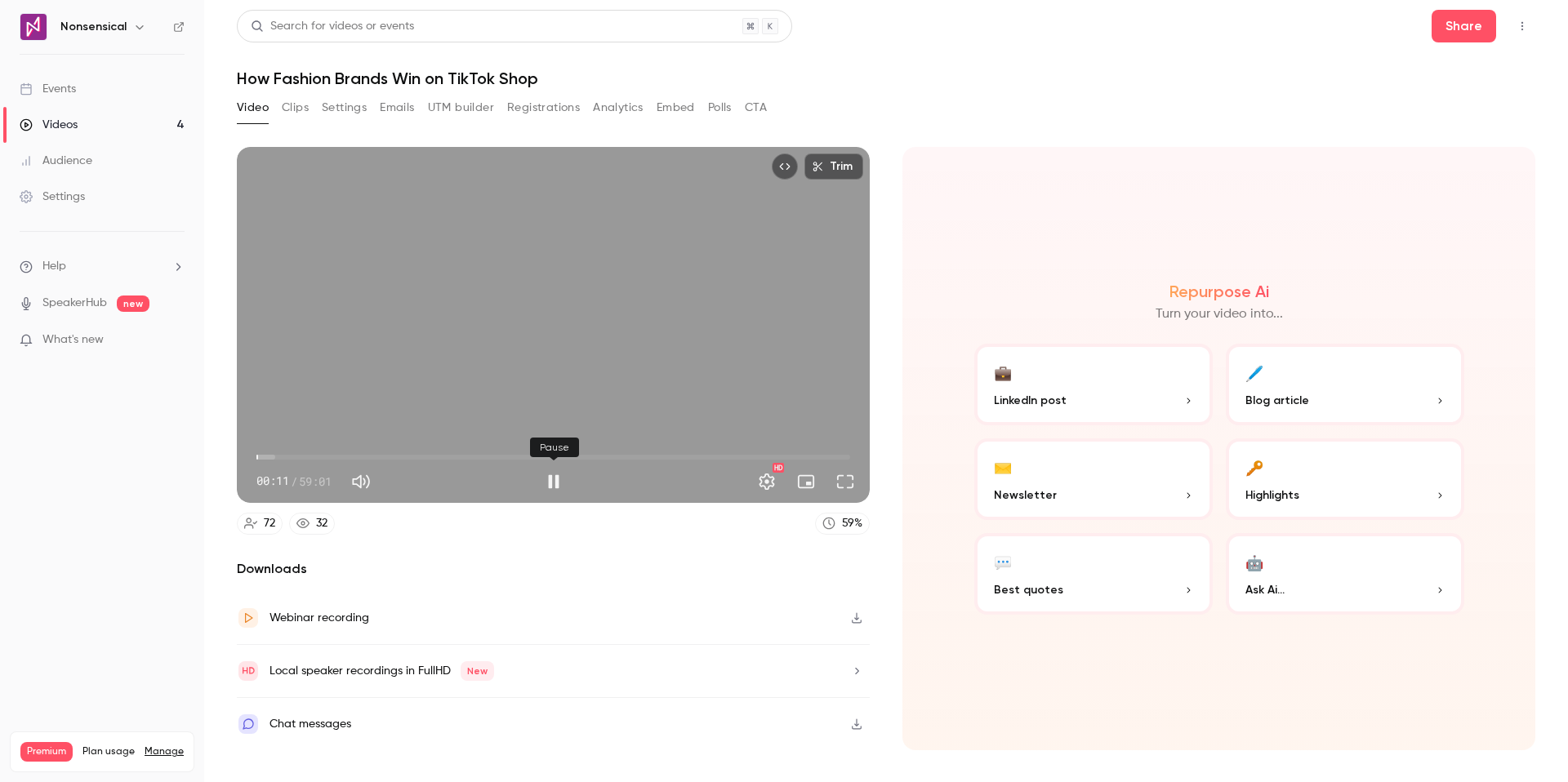 click at bounding box center [554, 482] 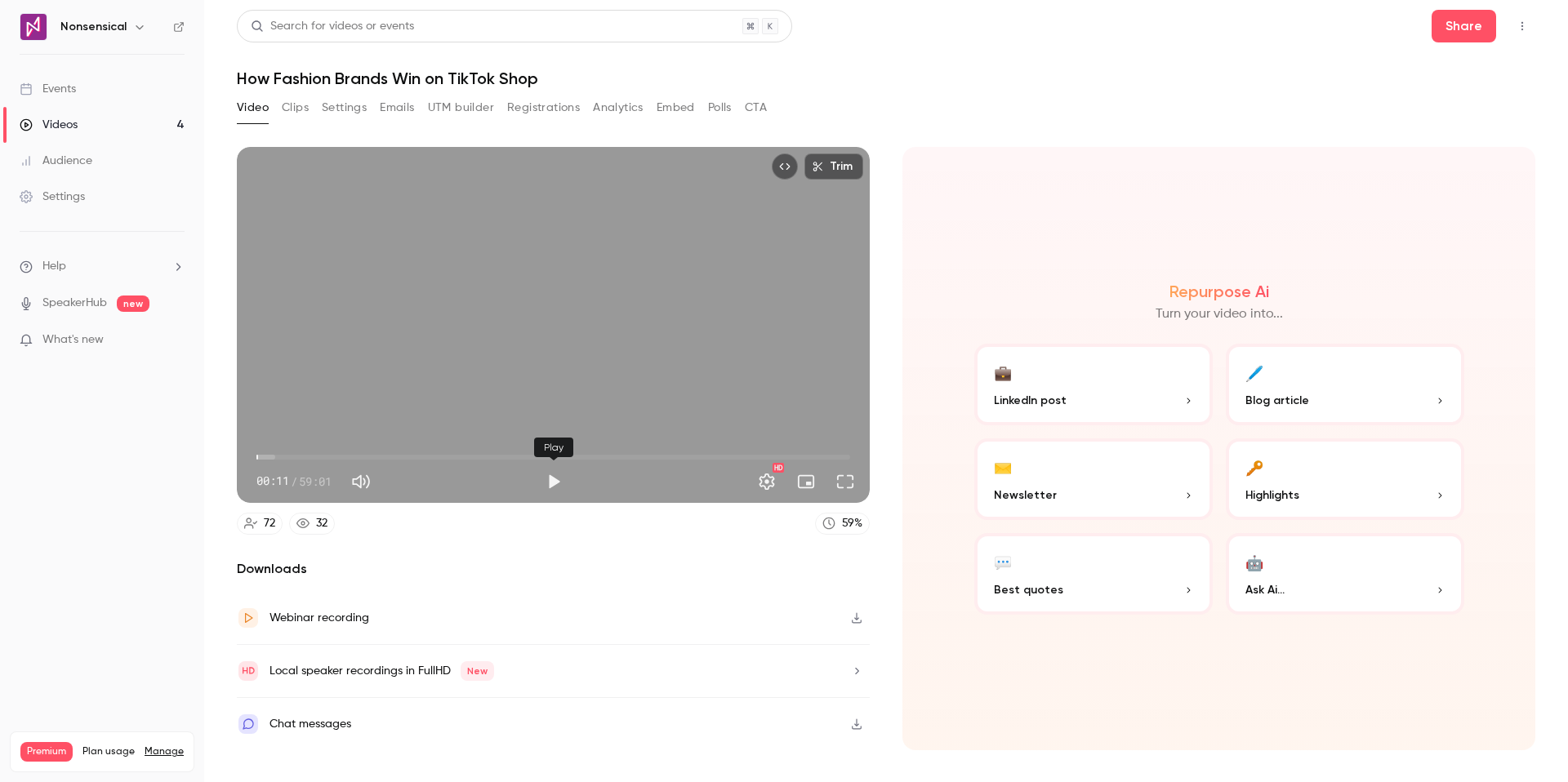 click at bounding box center [554, 482] 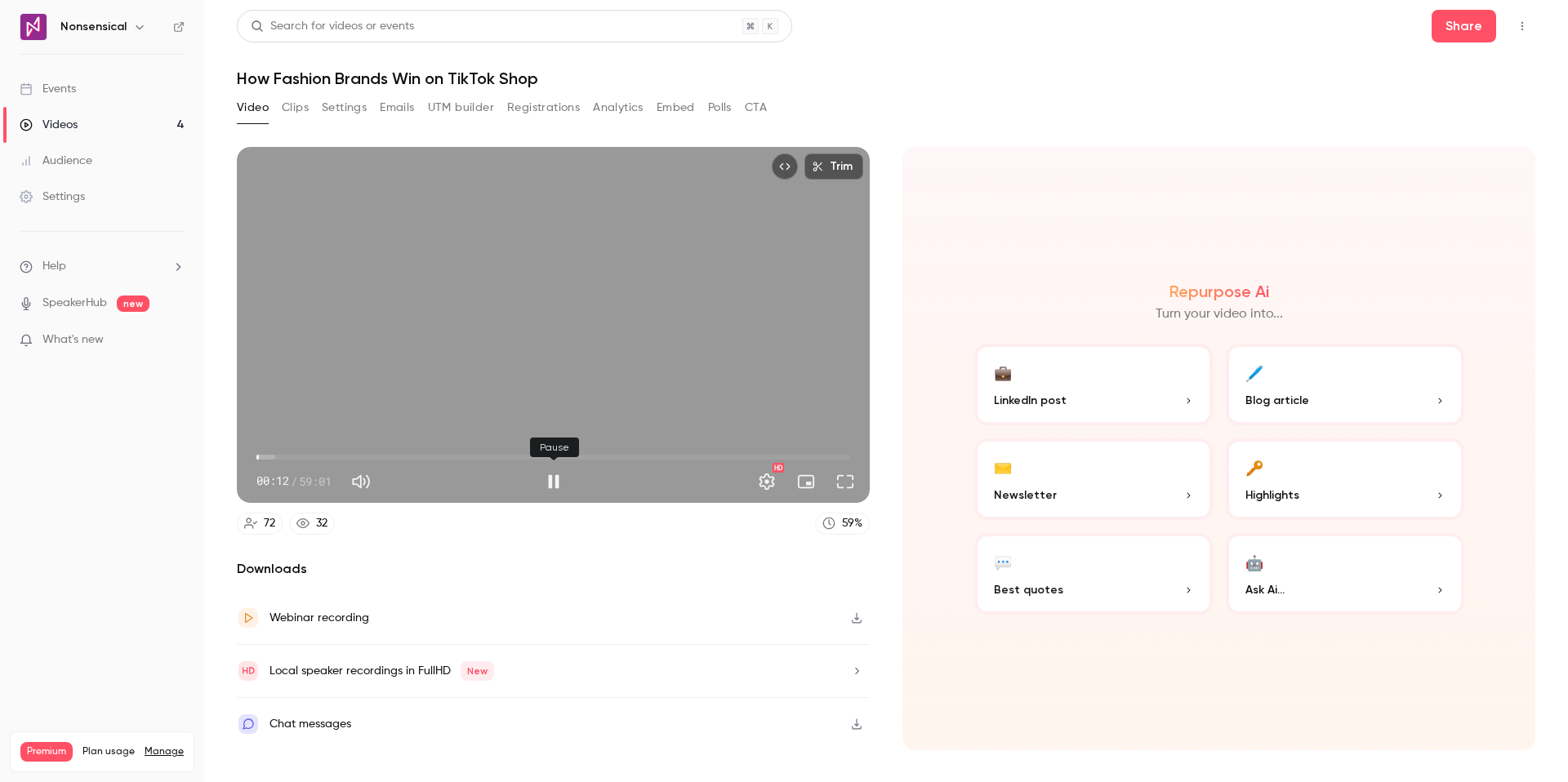 click at bounding box center [554, 482] 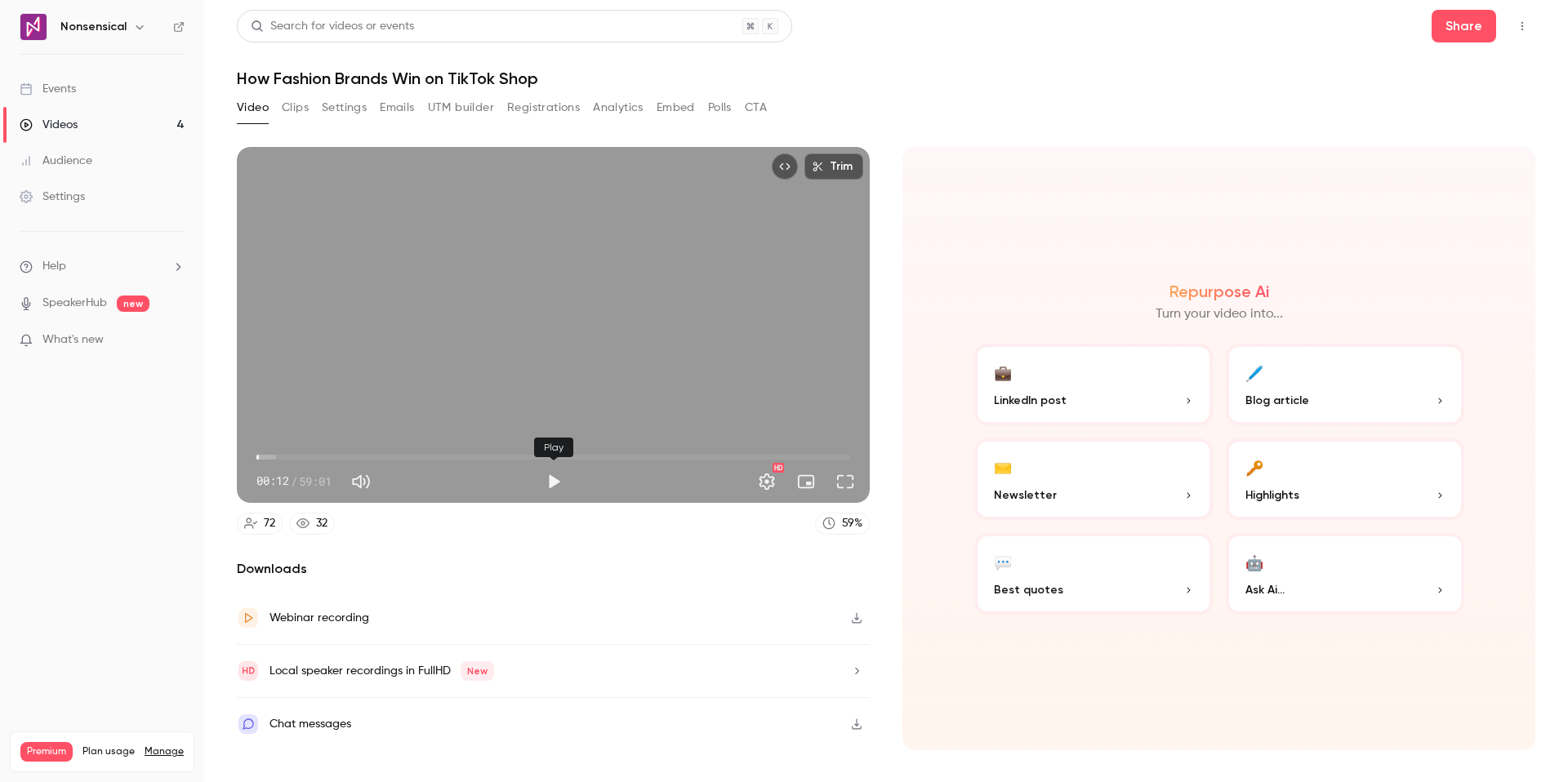 click at bounding box center [554, 482] 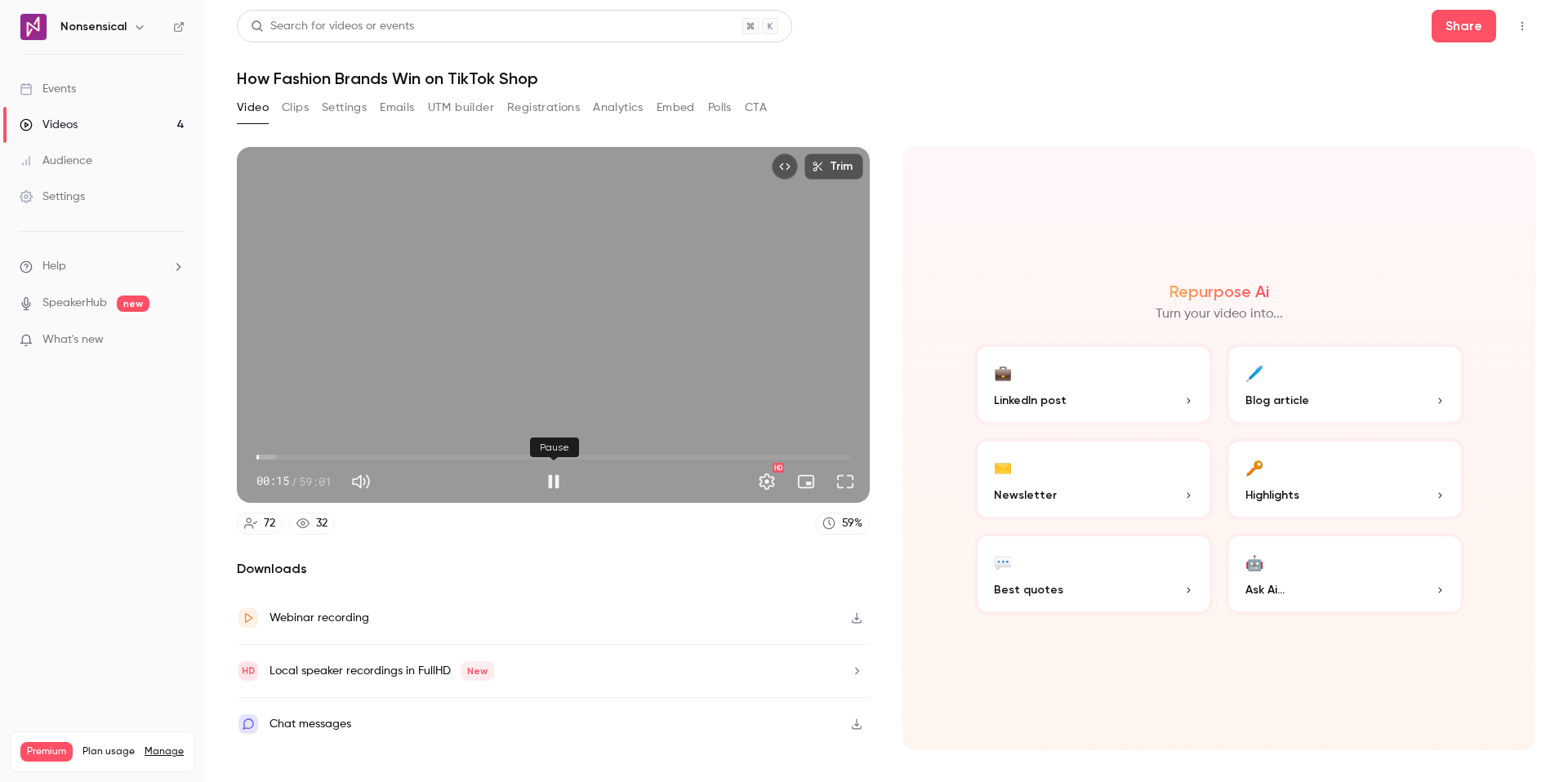 click at bounding box center (554, 482) 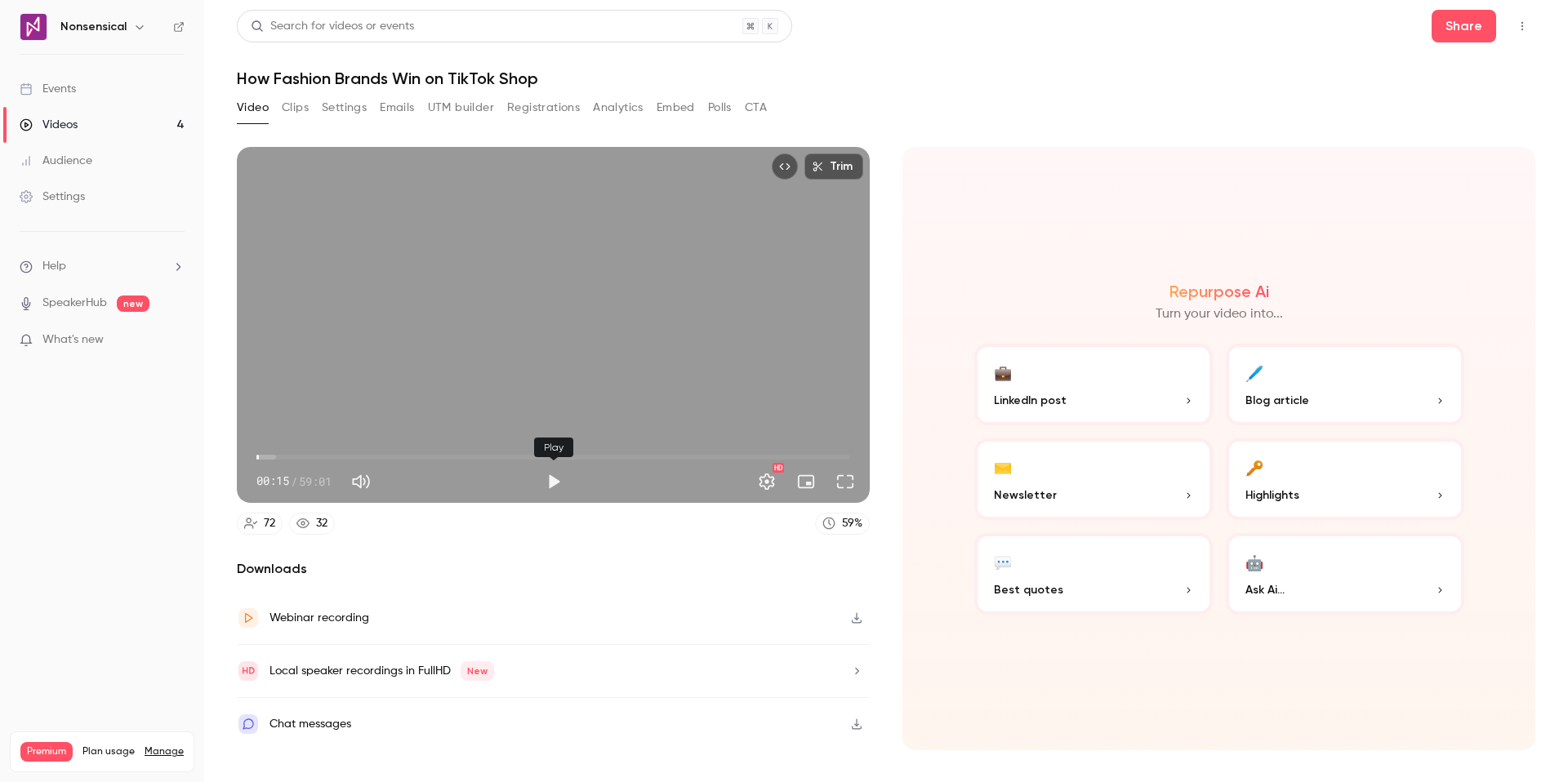 click at bounding box center (554, 482) 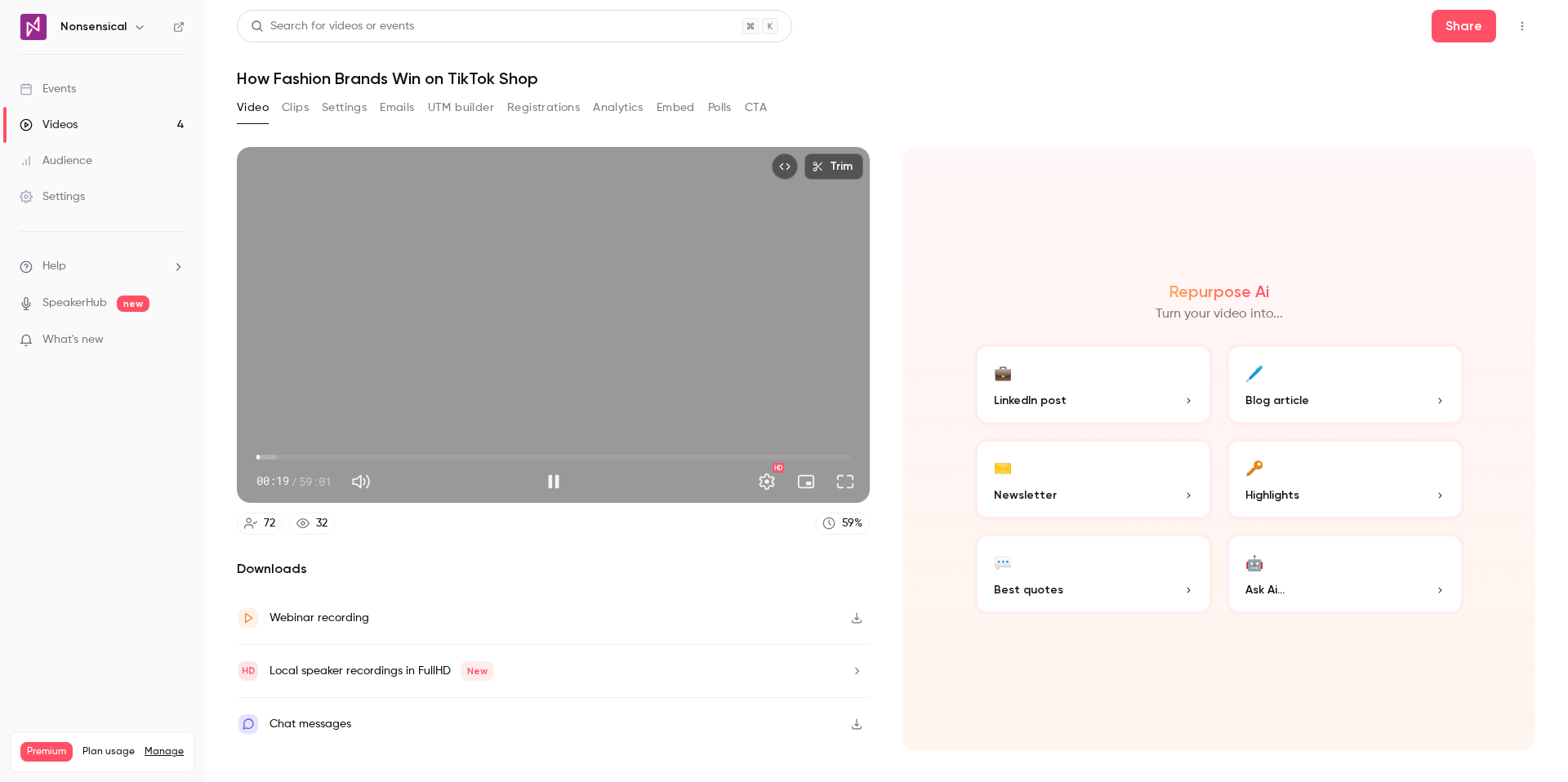 click on "00:19" at bounding box center (553, 457) 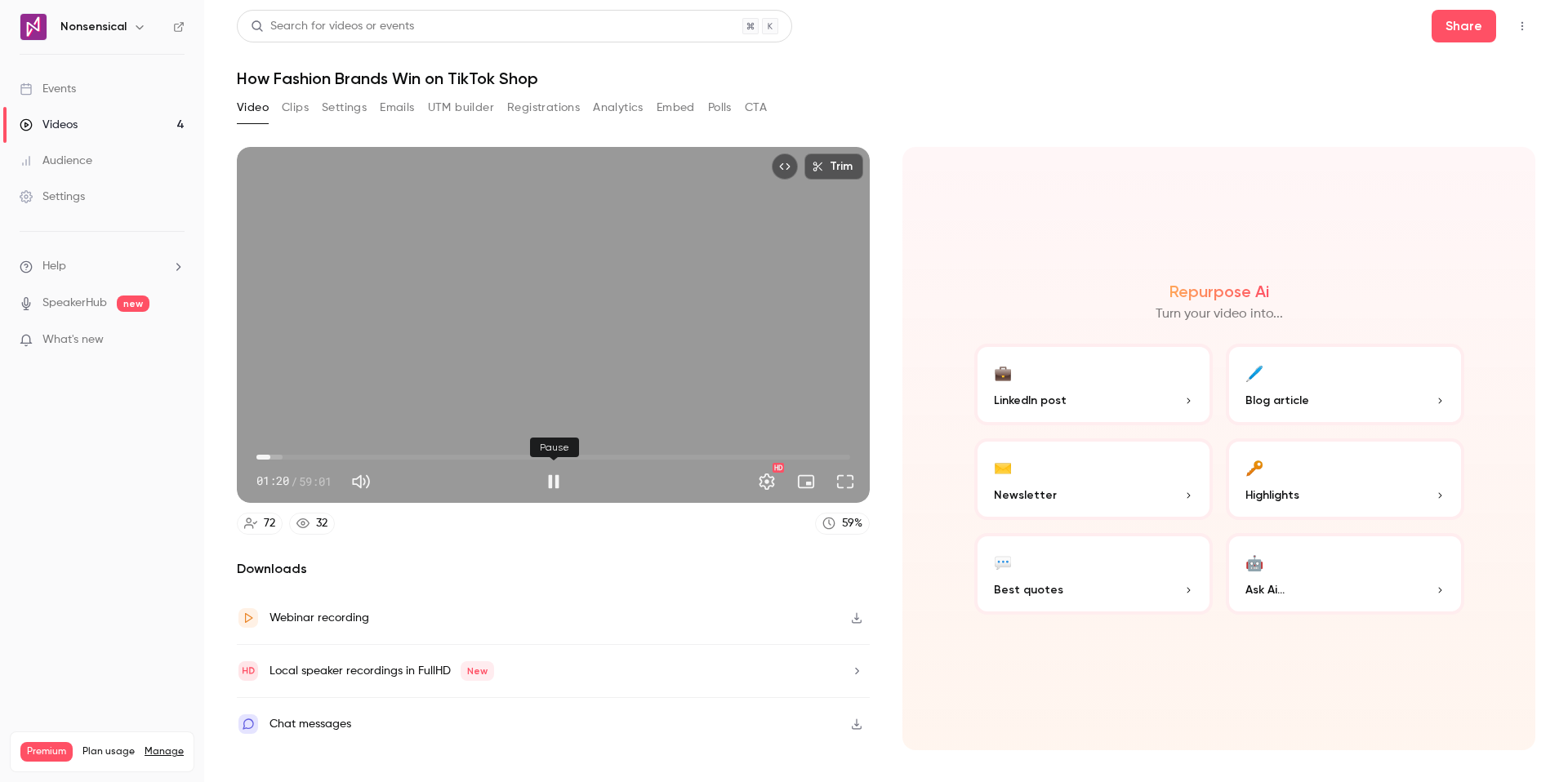 click at bounding box center (554, 482) 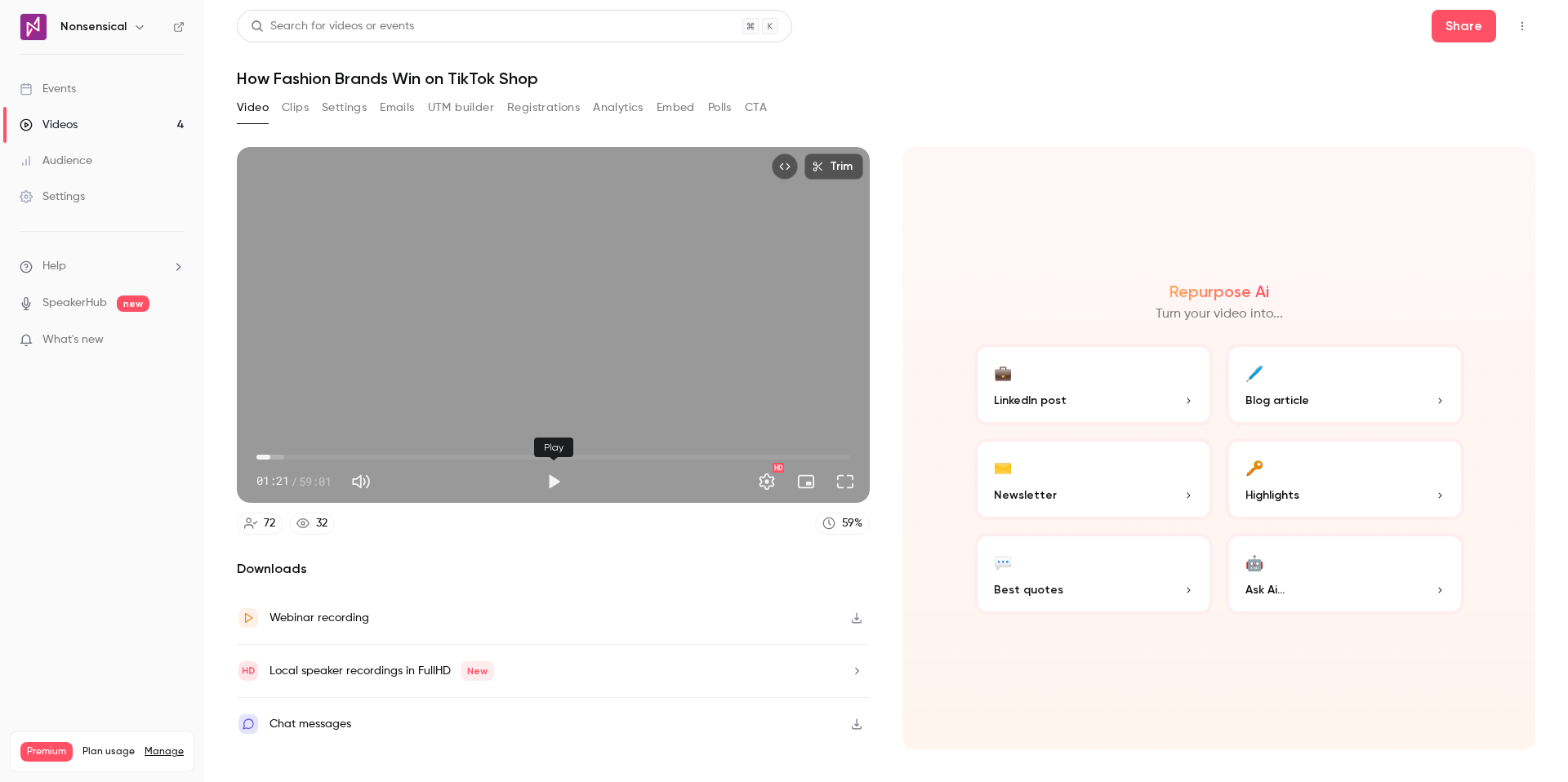 click at bounding box center [554, 482] 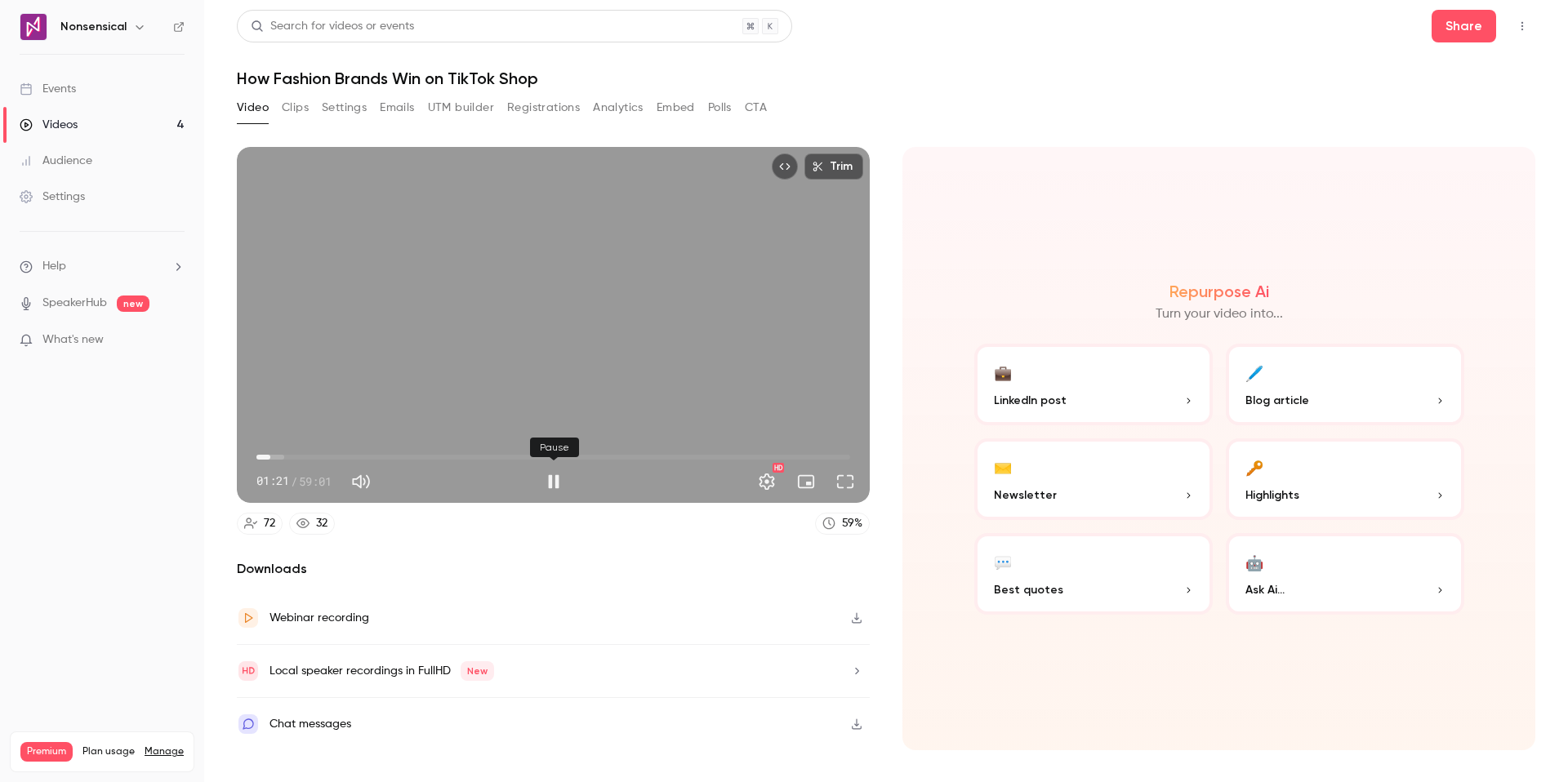 click at bounding box center [554, 482] 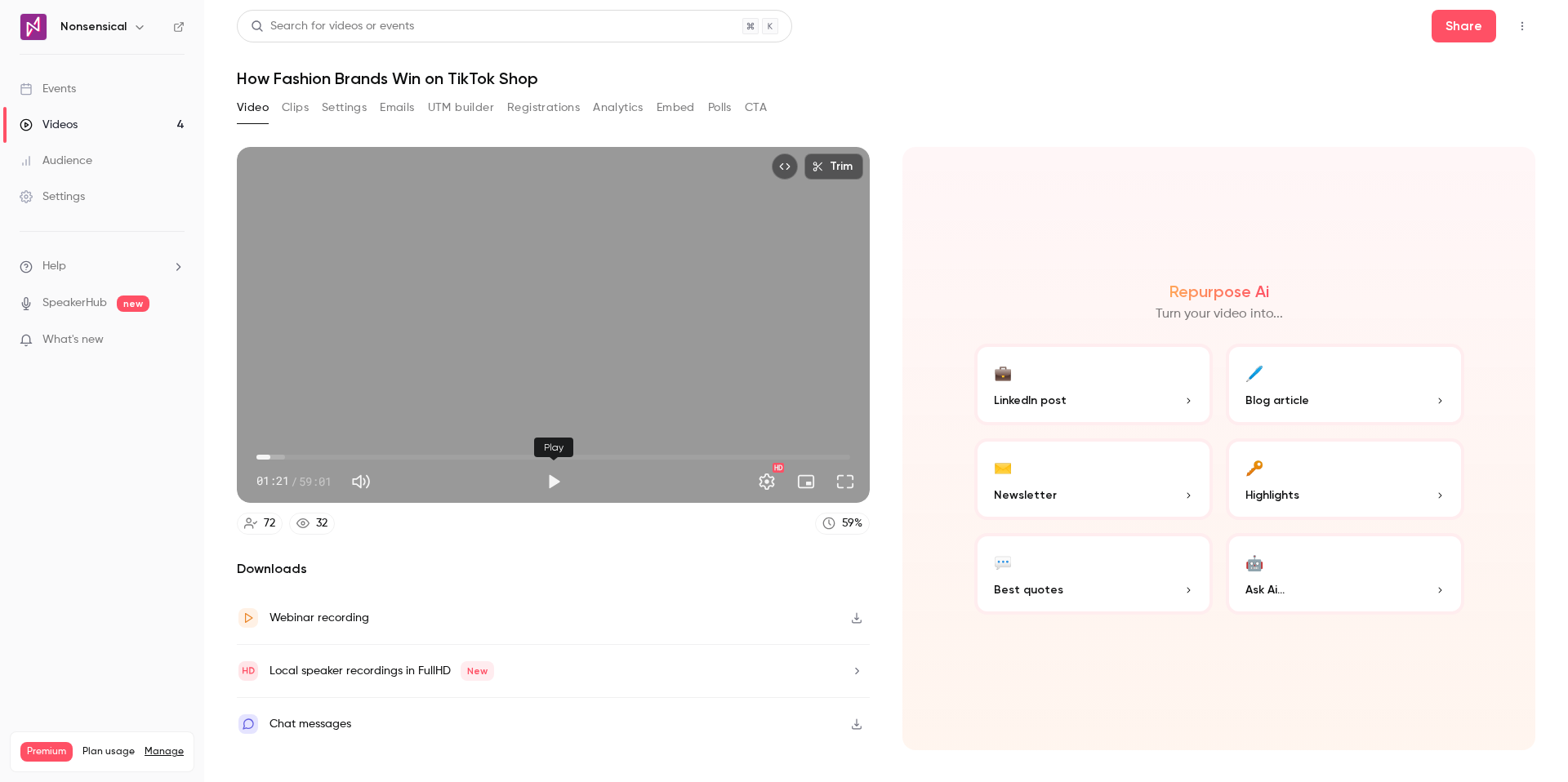 click at bounding box center [554, 482] 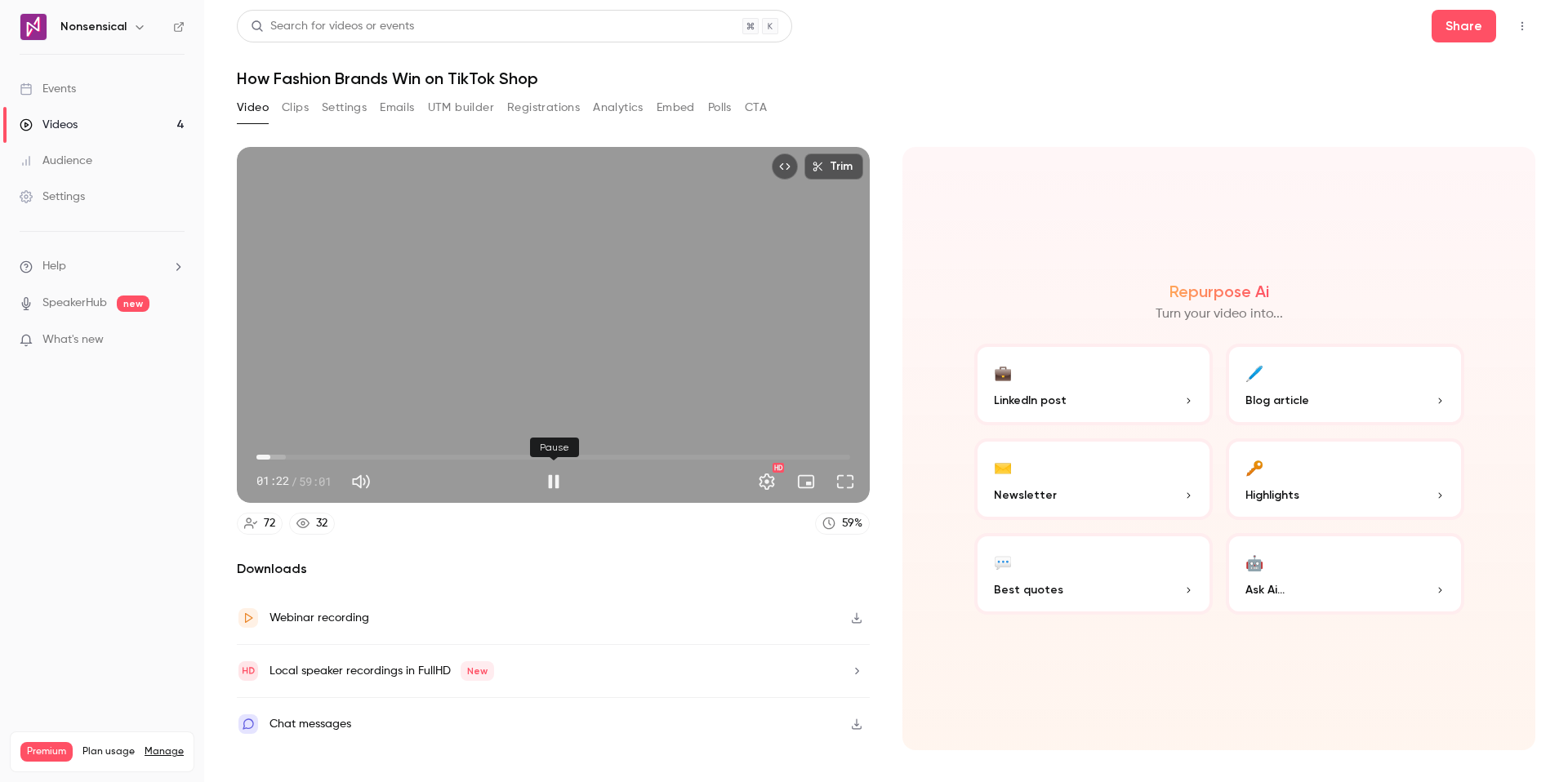 click at bounding box center (554, 482) 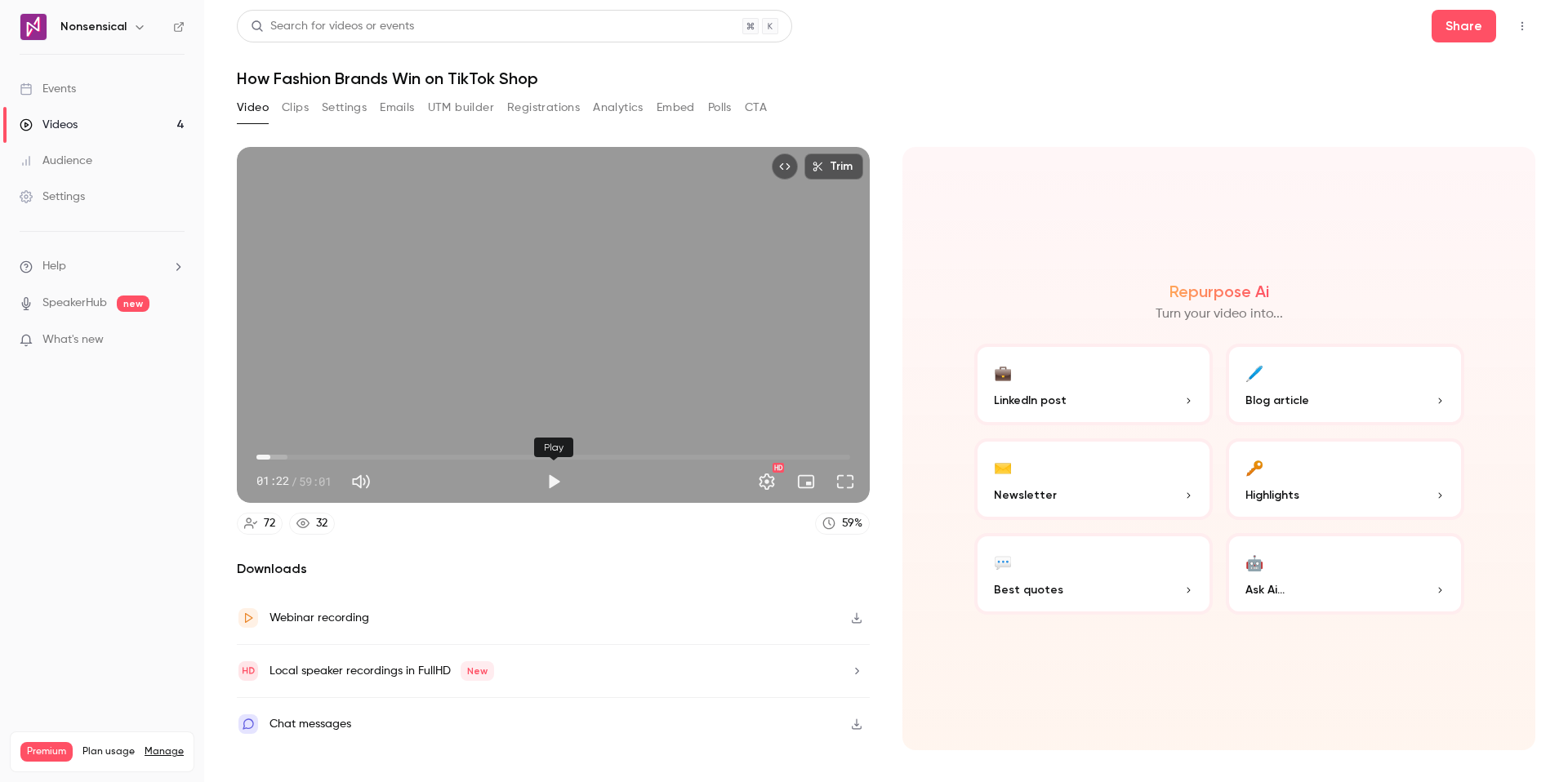 click at bounding box center (554, 482) 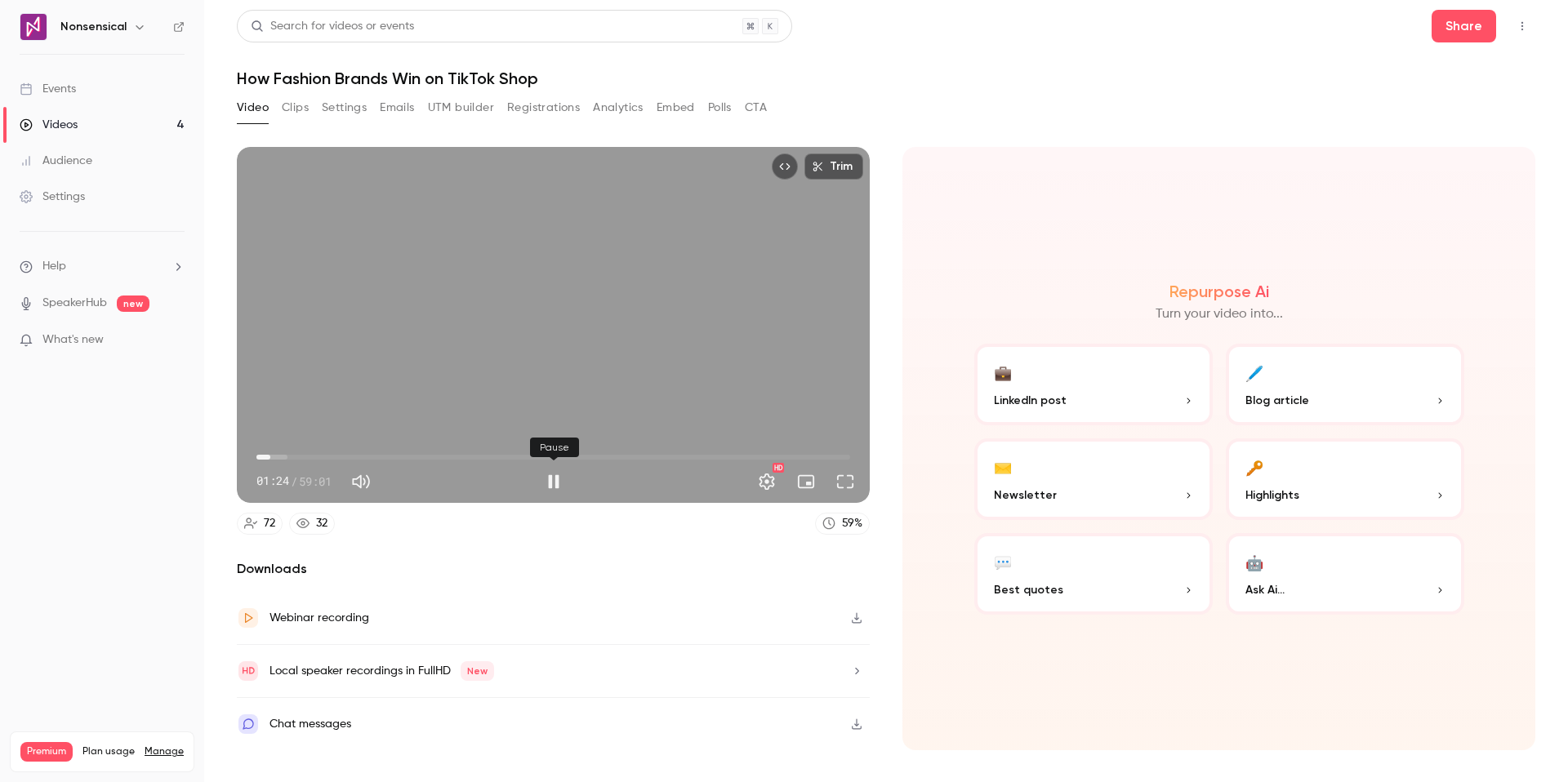 click at bounding box center (554, 482) 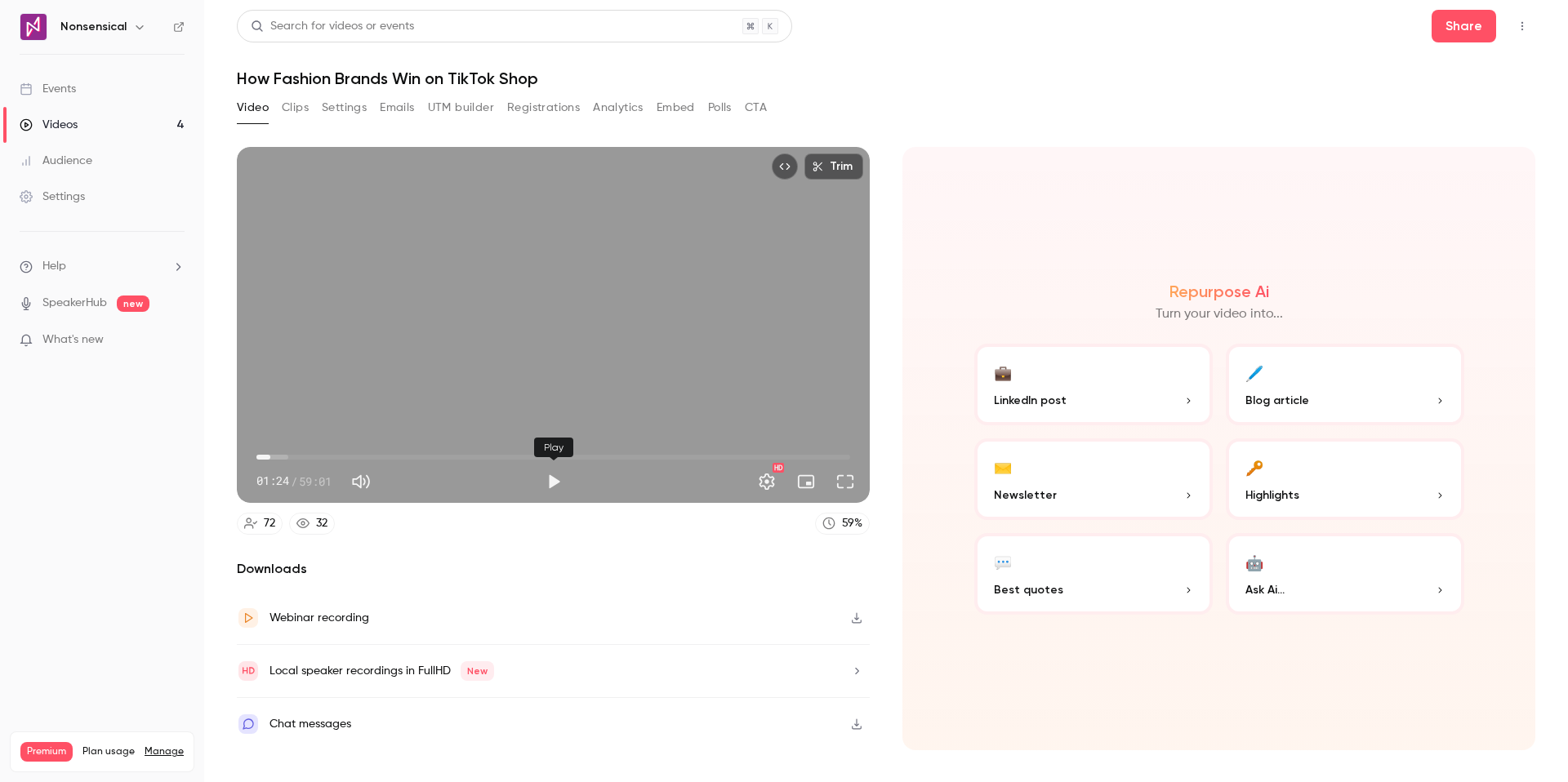 click at bounding box center [554, 482] 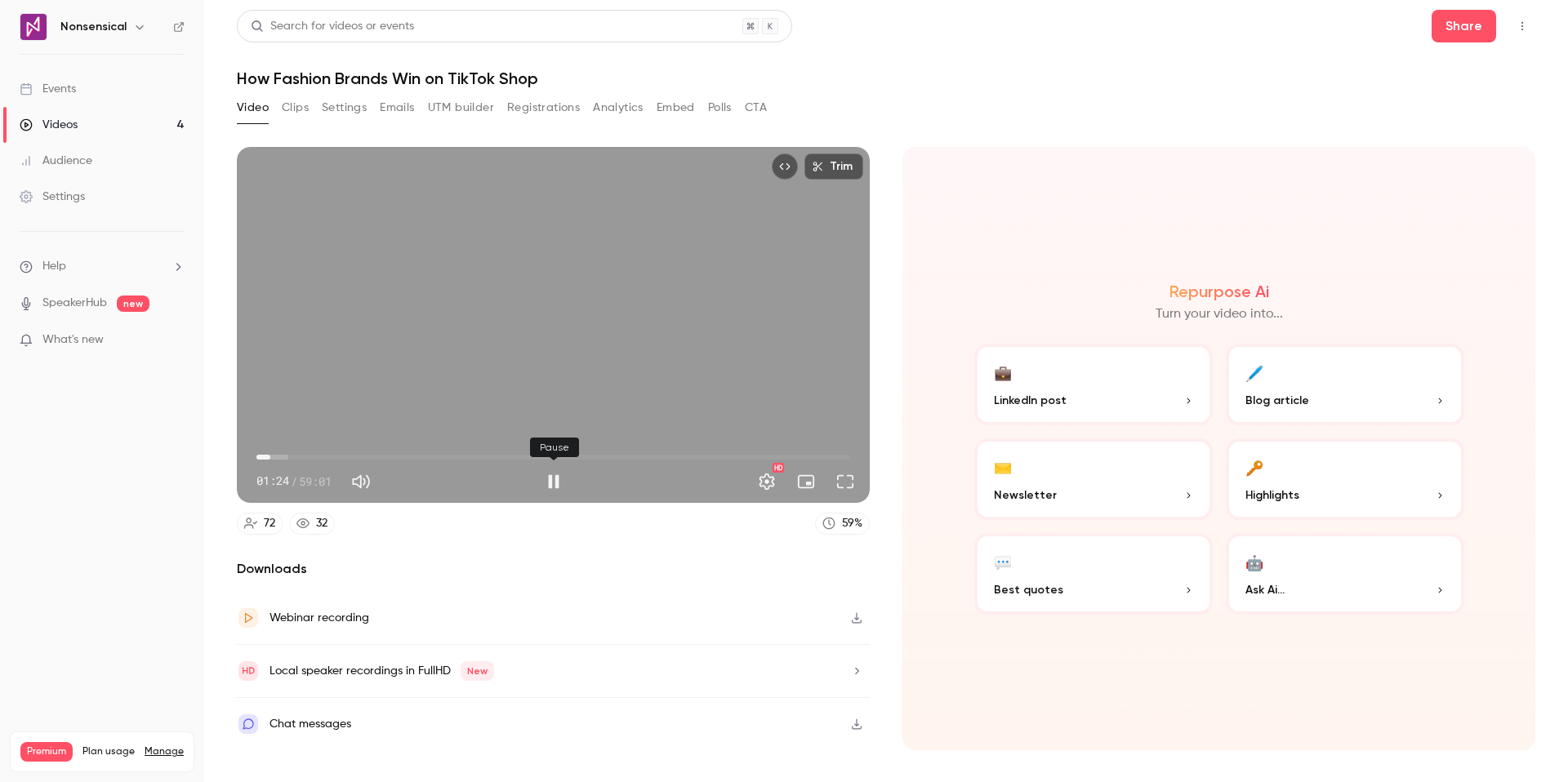 click at bounding box center [554, 482] 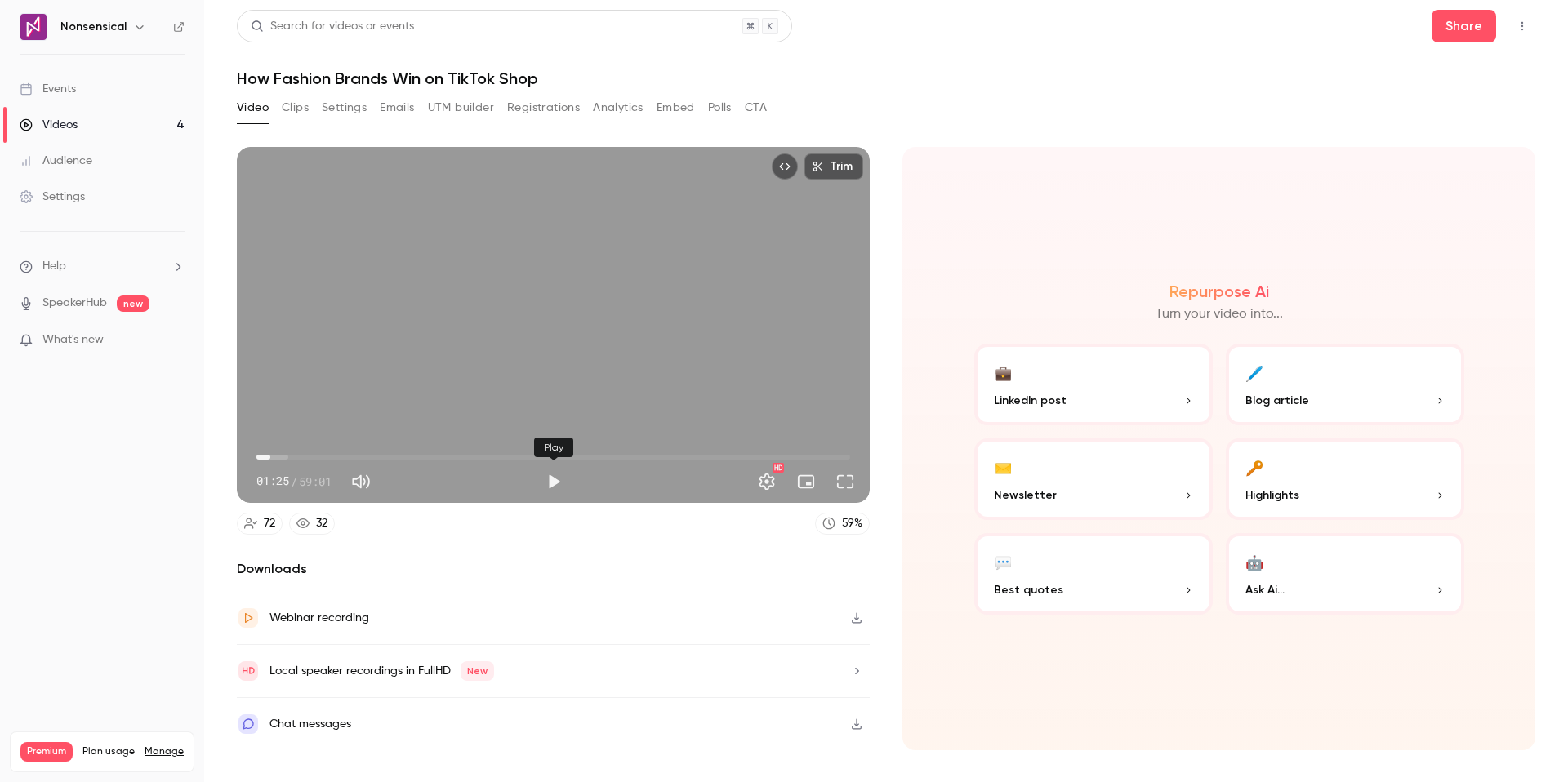 click at bounding box center [554, 482] 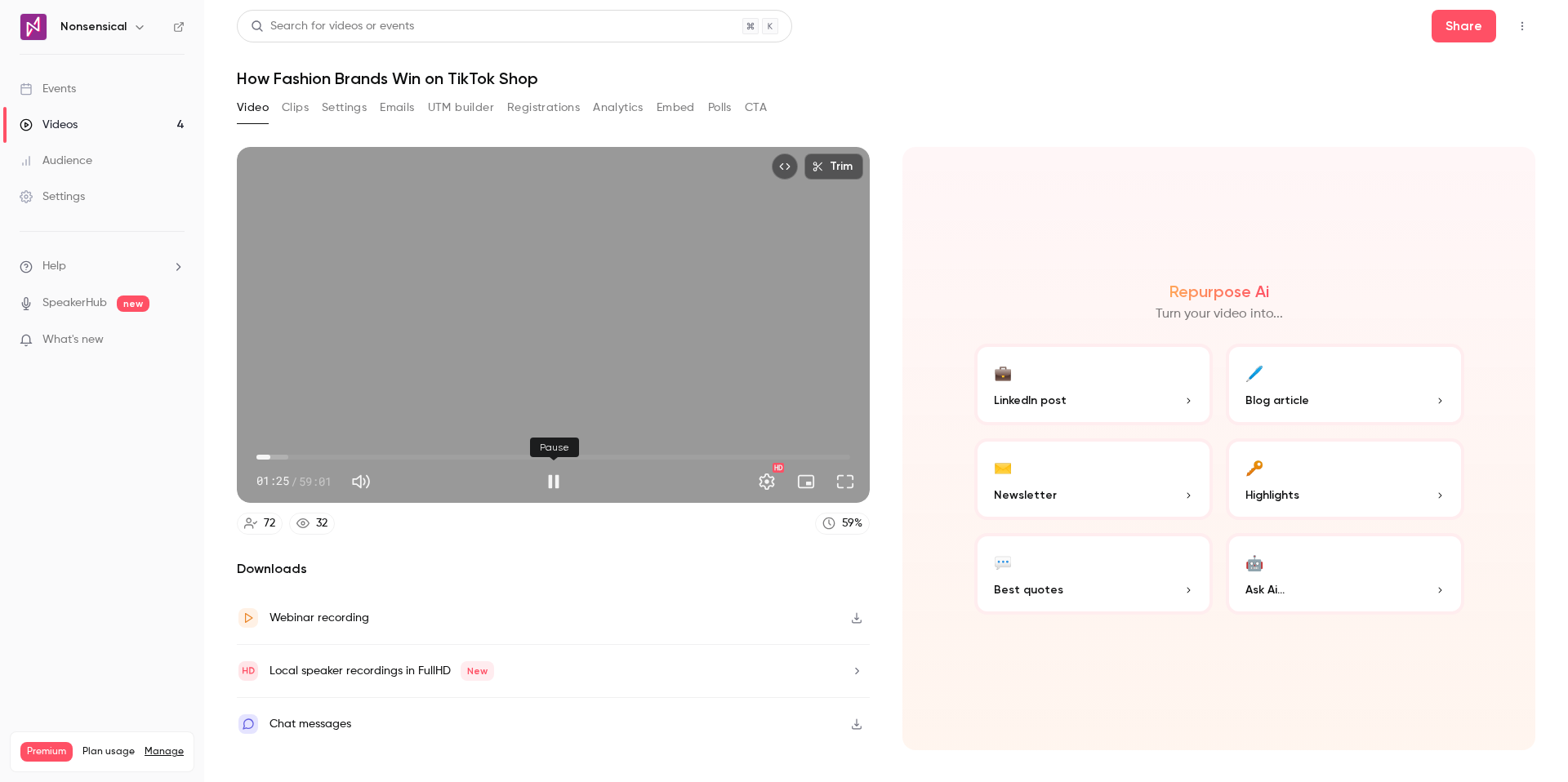 click at bounding box center (554, 482) 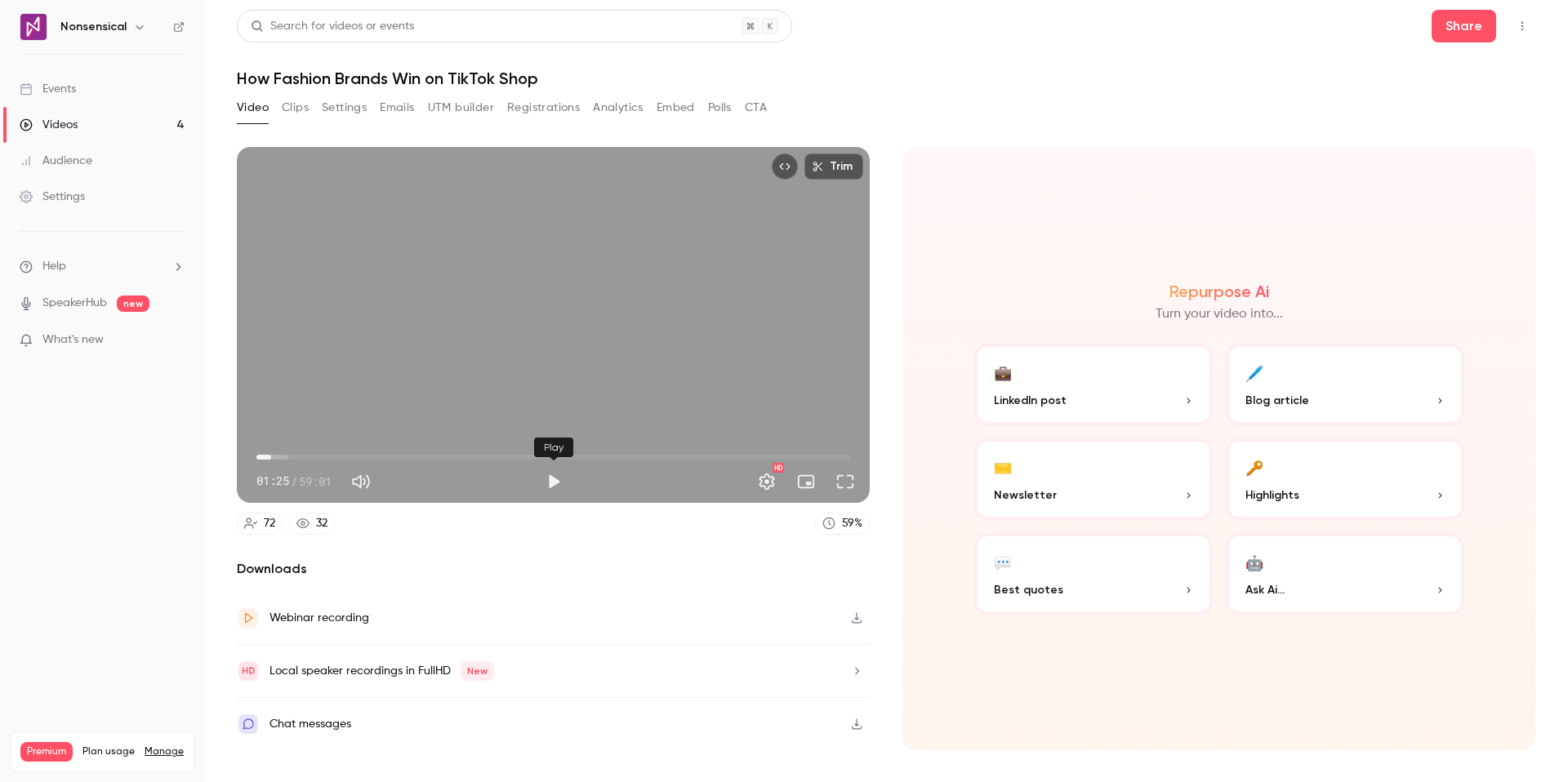 click at bounding box center (554, 482) 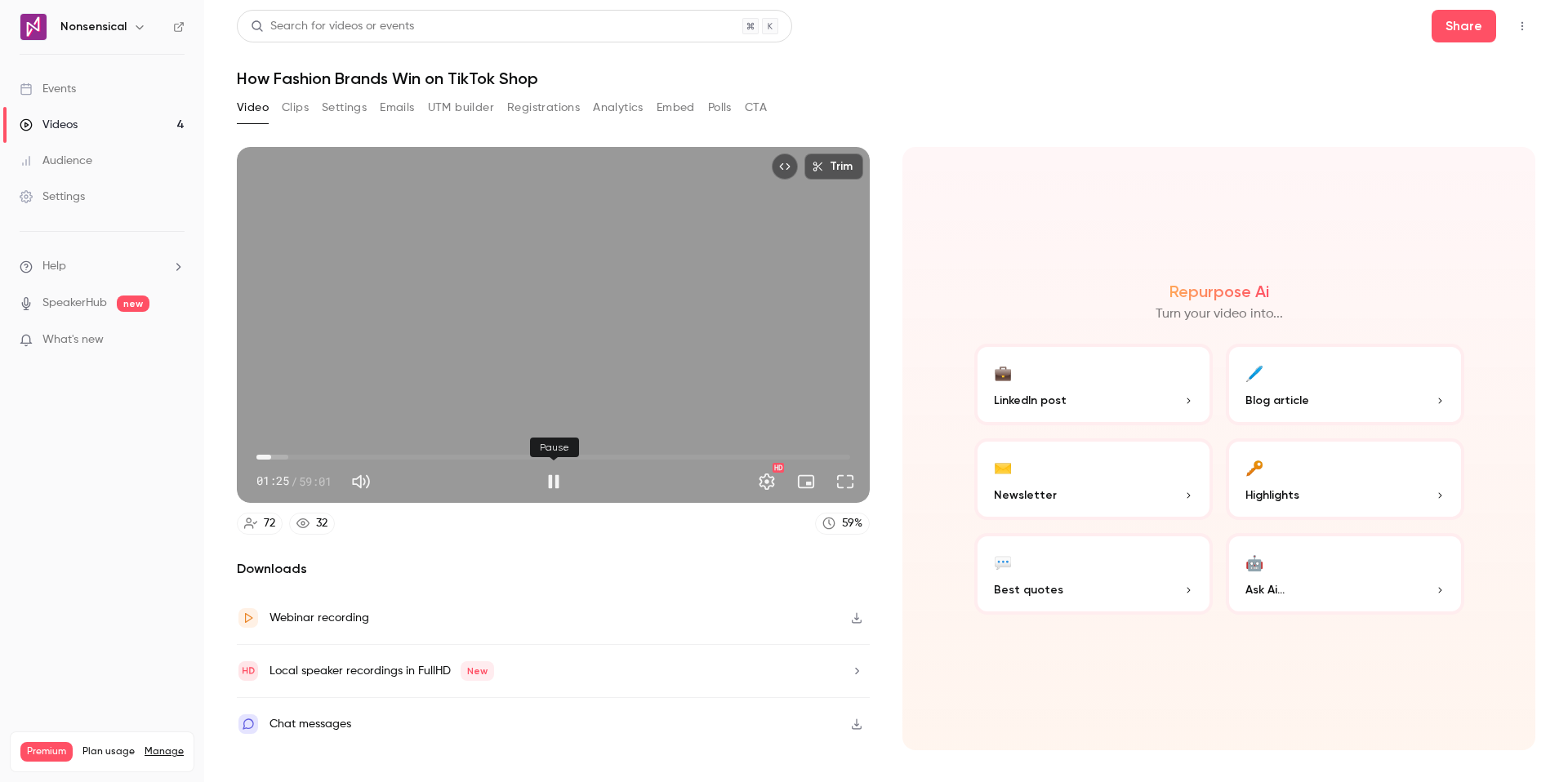 click at bounding box center [554, 482] 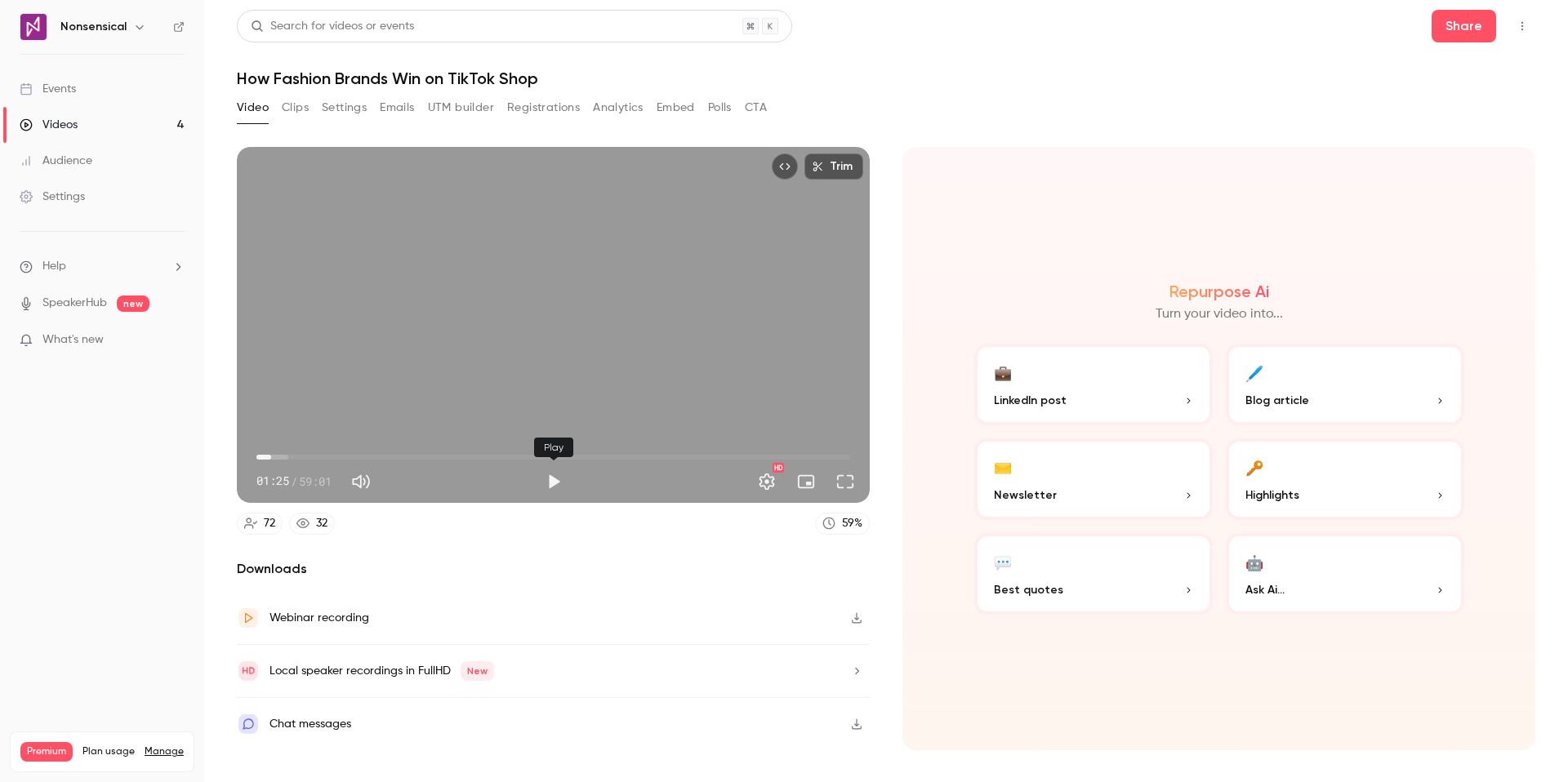 click at bounding box center (554, 482) 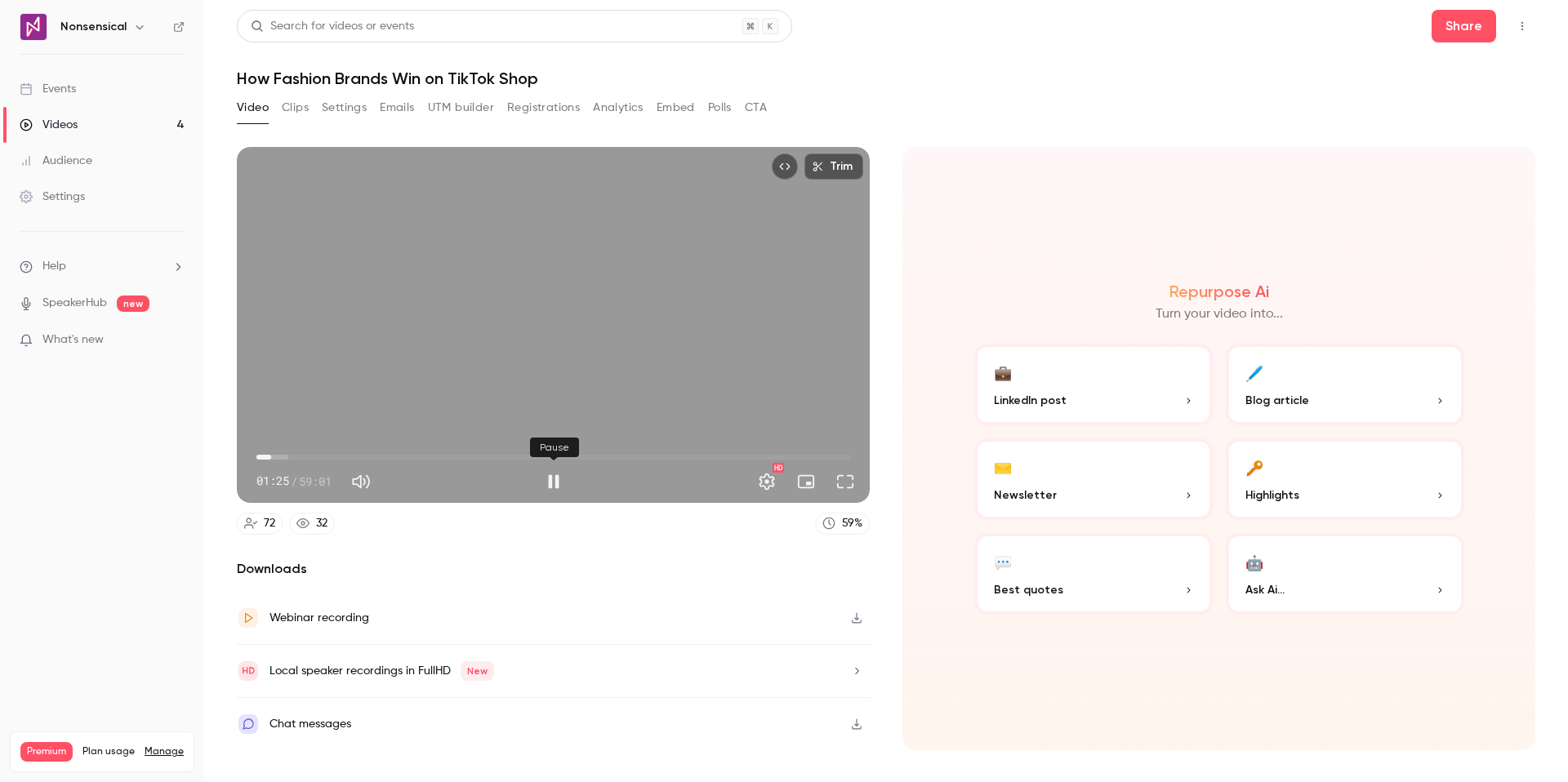 click at bounding box center (554, 482) 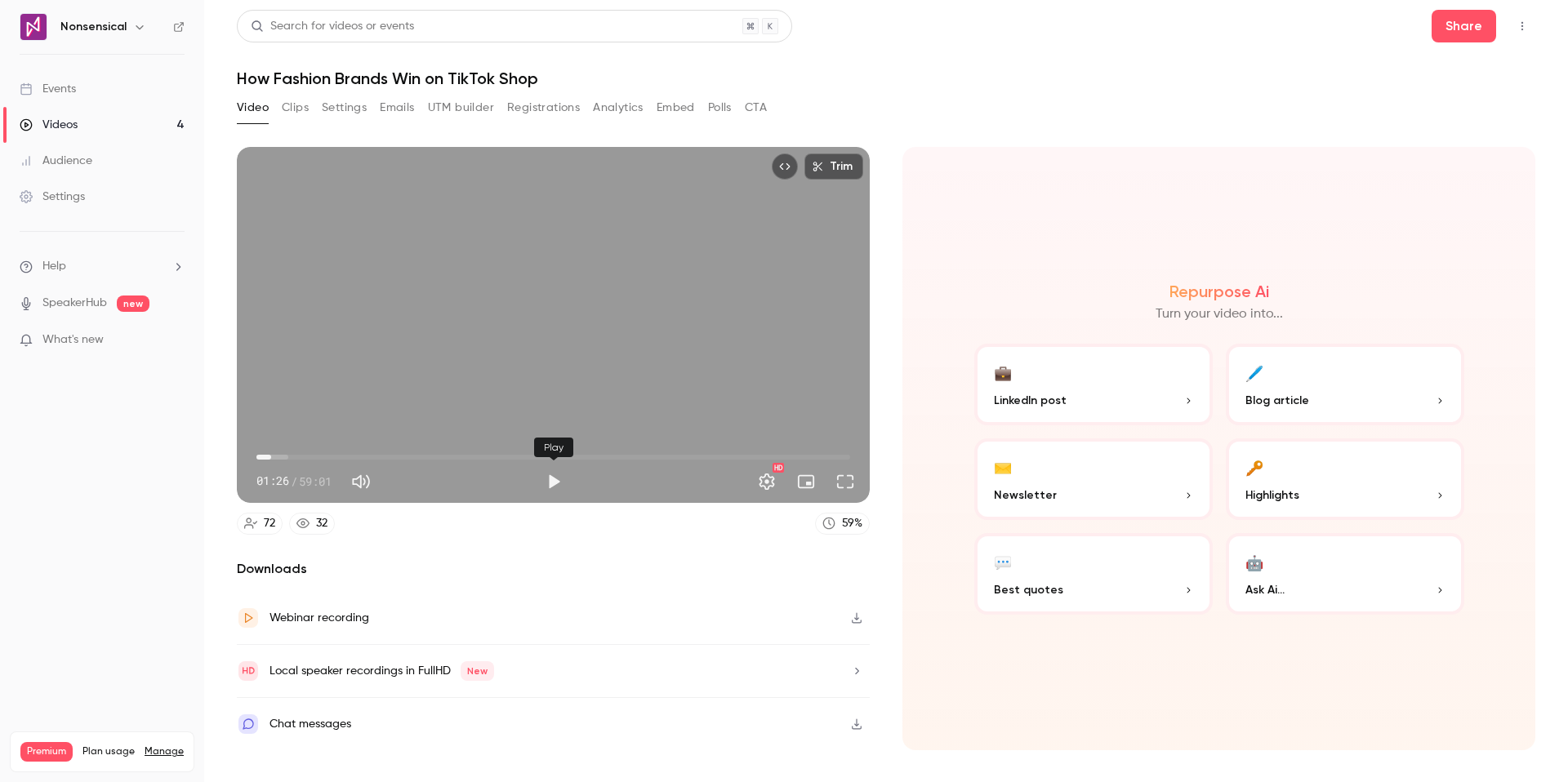 click at bounding box center (554, 482) 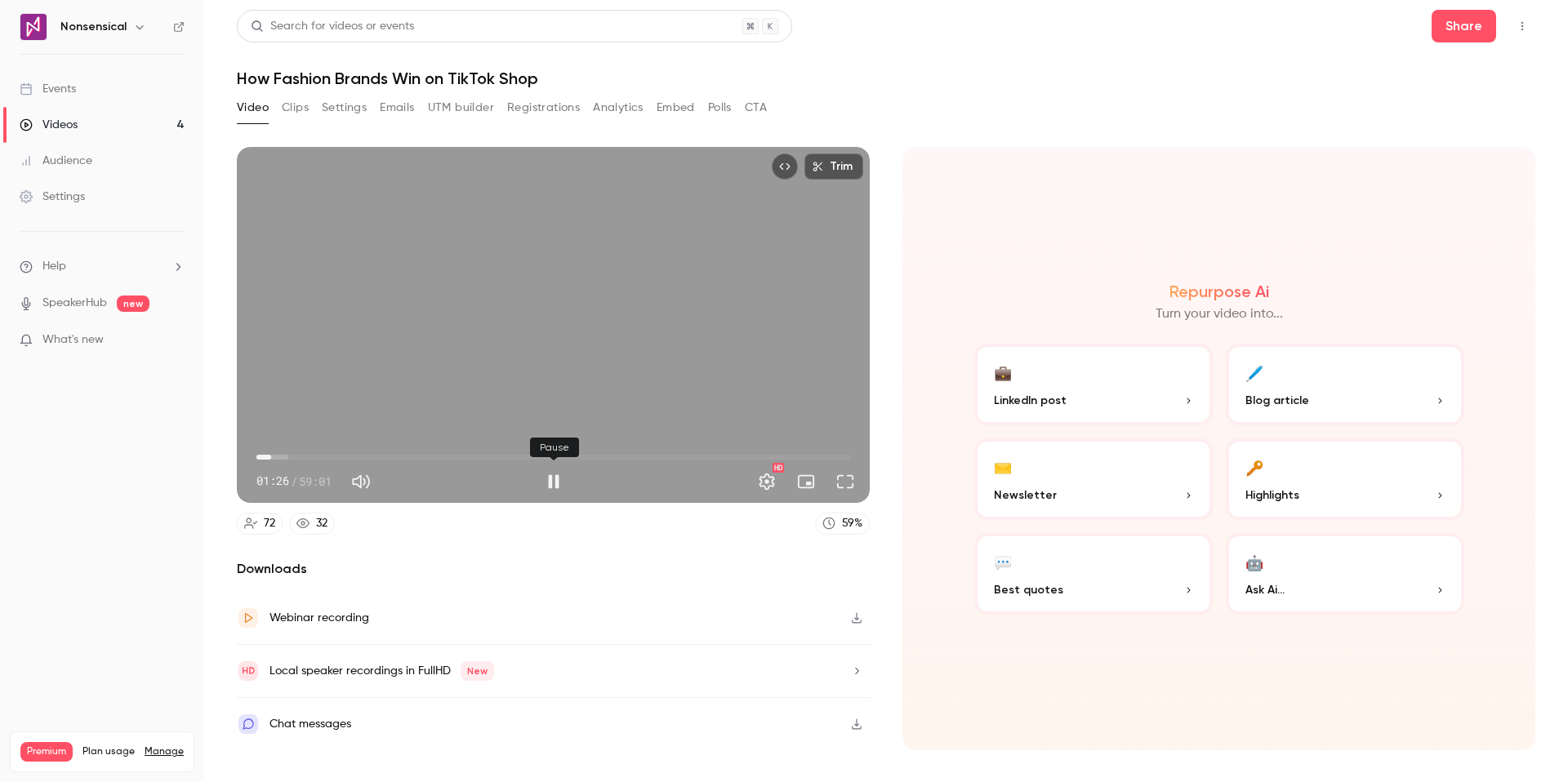 click at bounding box center (554, 482) 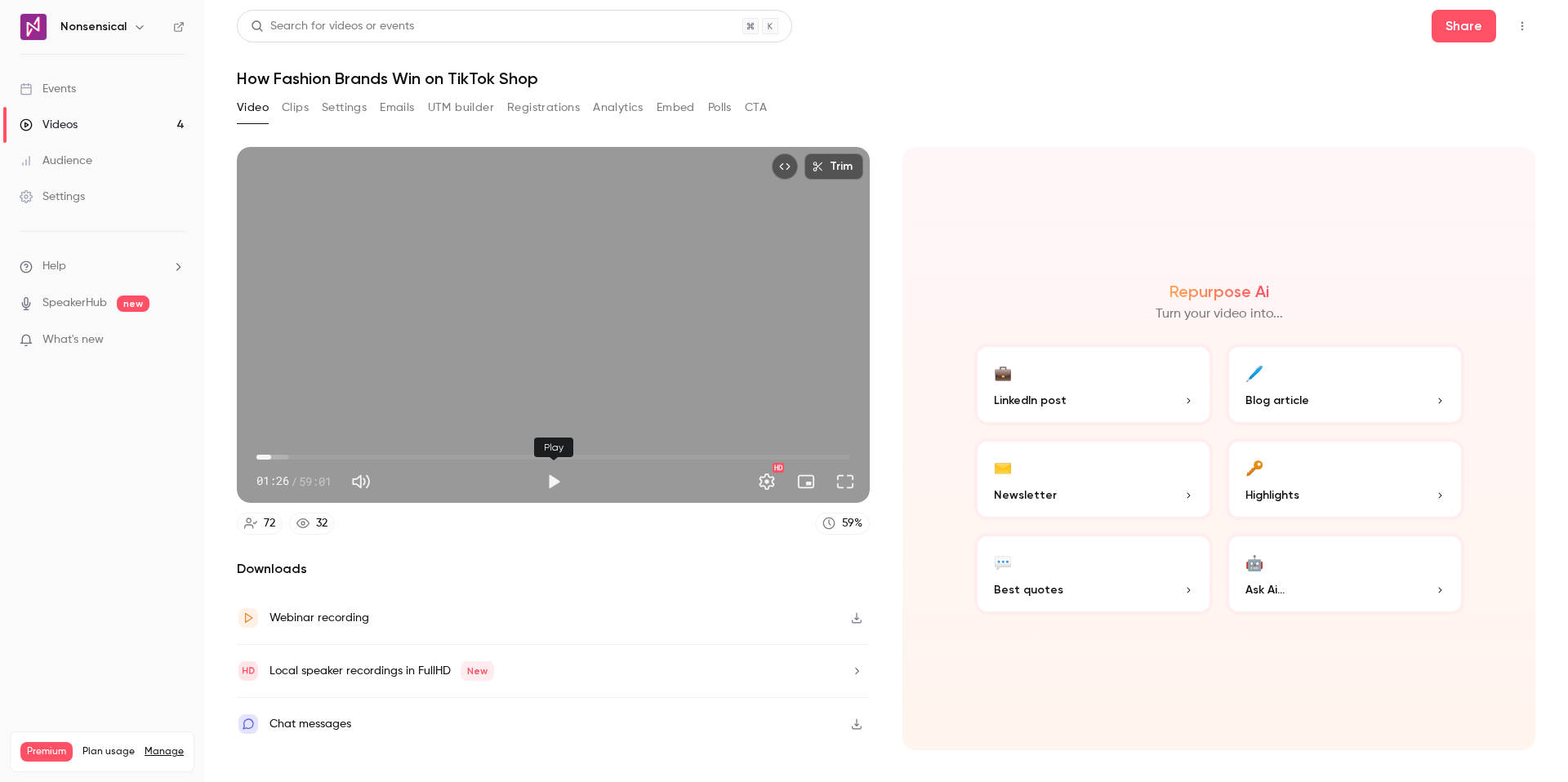 click at bounding box center [554, 482] 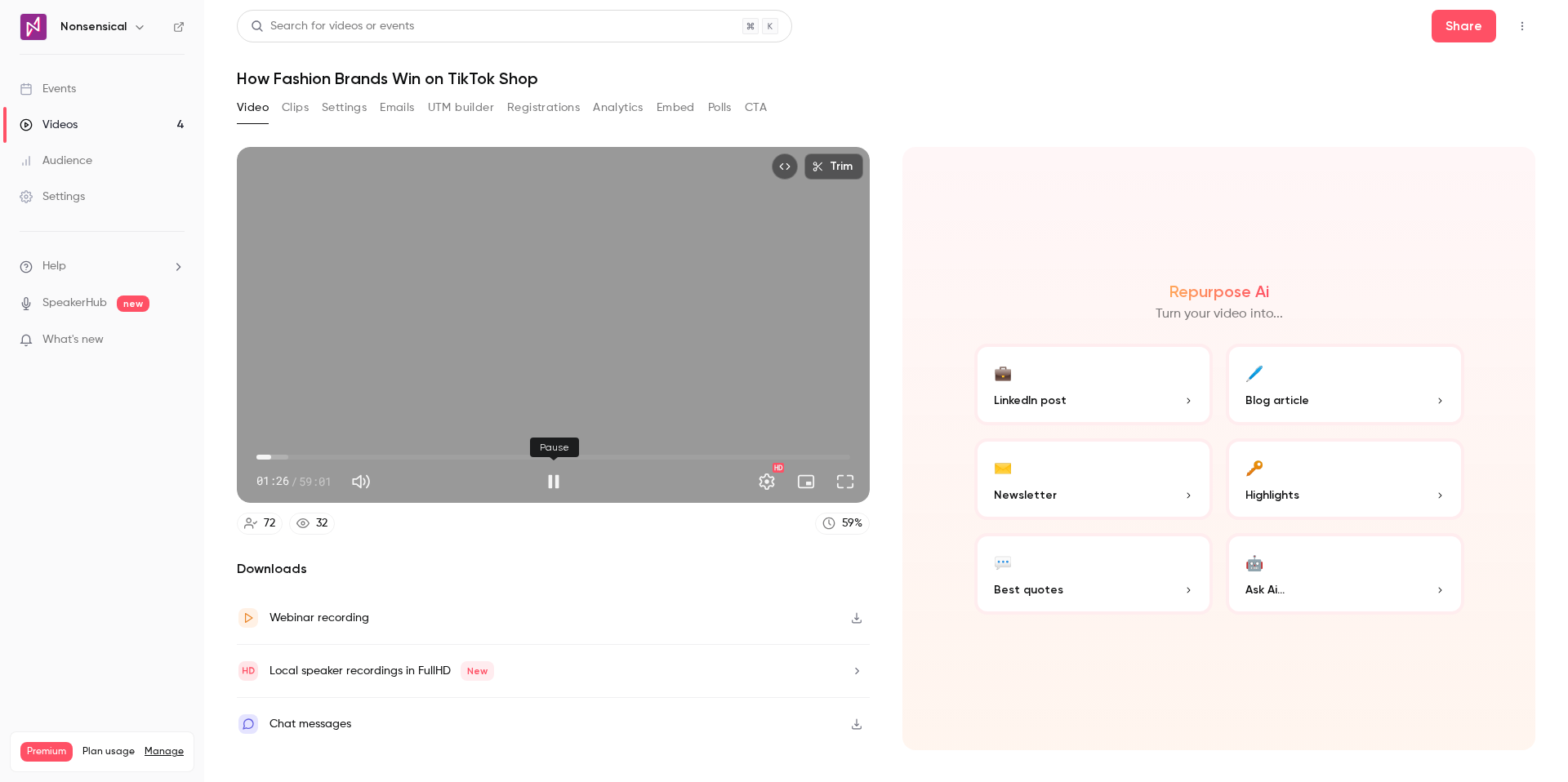 click at bounding box center (554, 482) 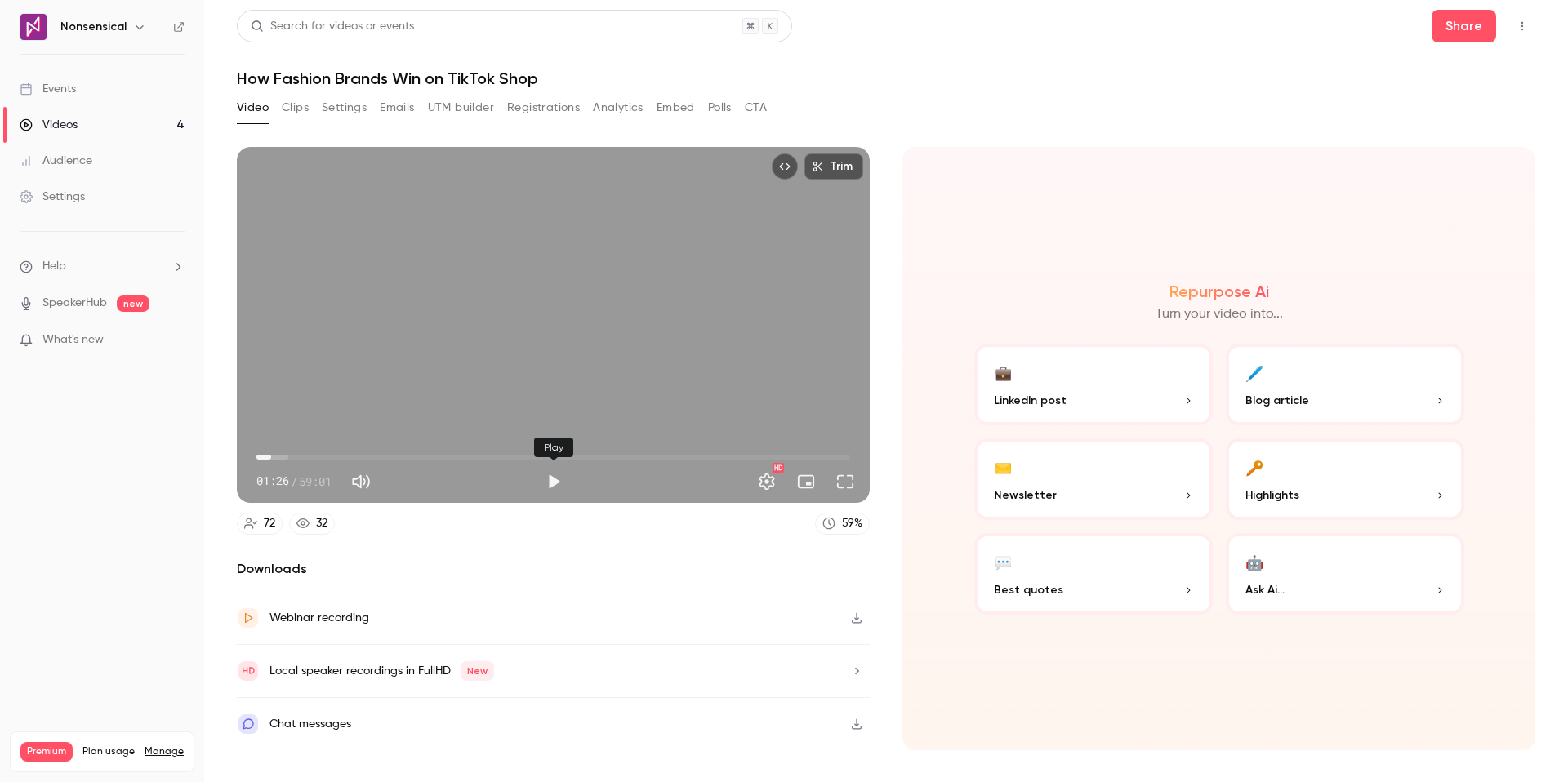 click at bounding box center (554, 482) 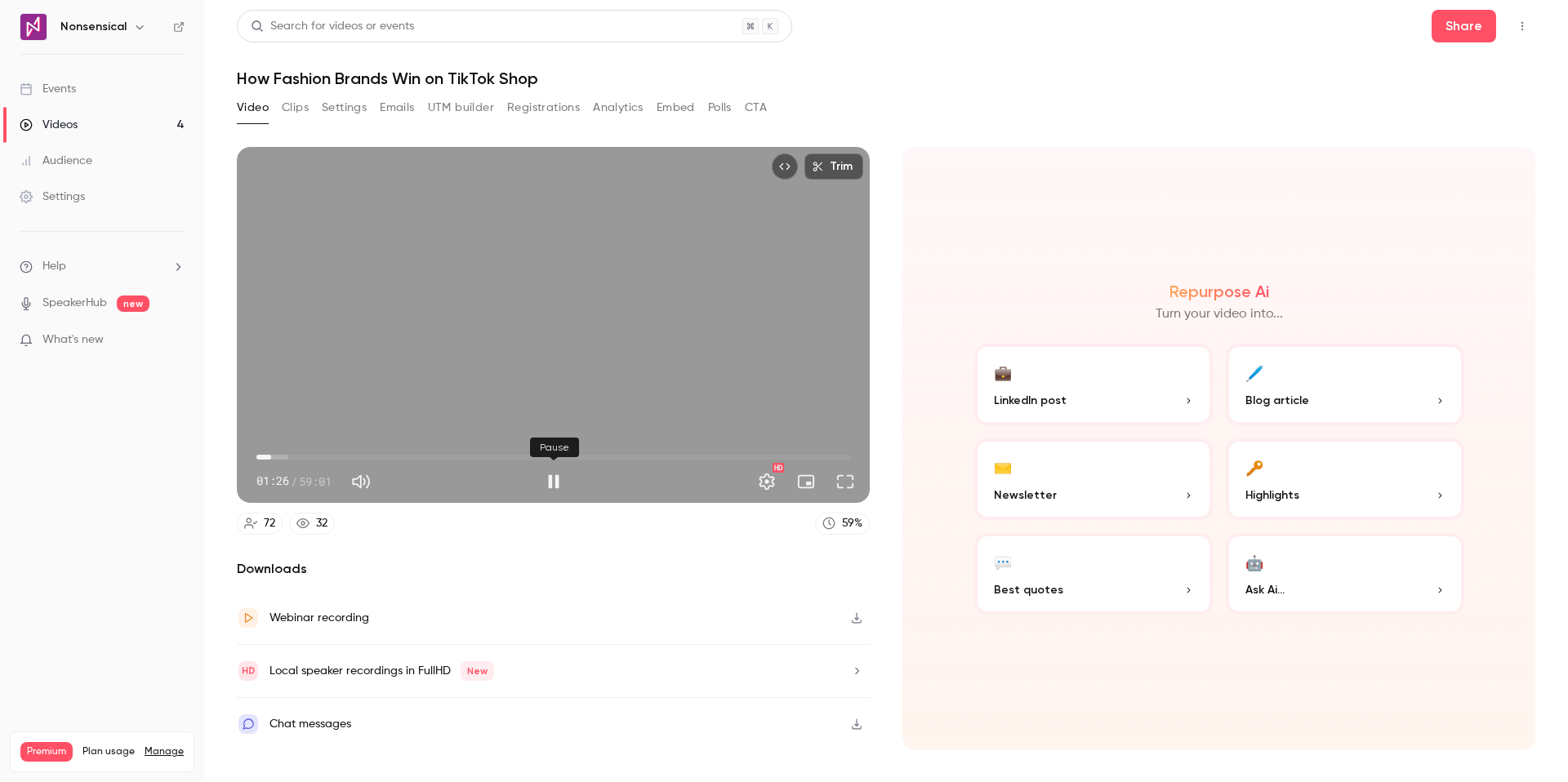 click at bounding box center [554, 482] 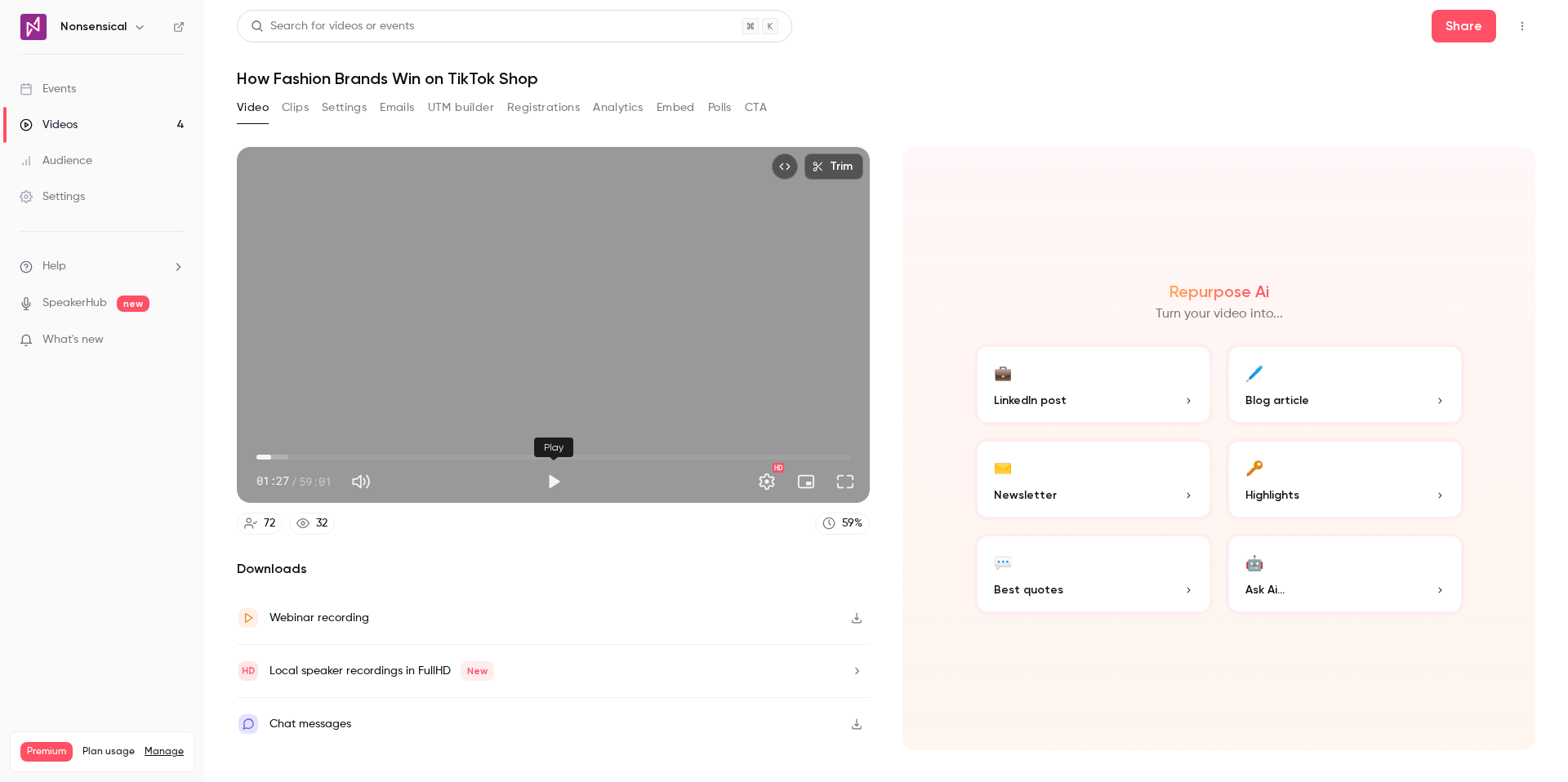 click at bounding box center [554, 482] 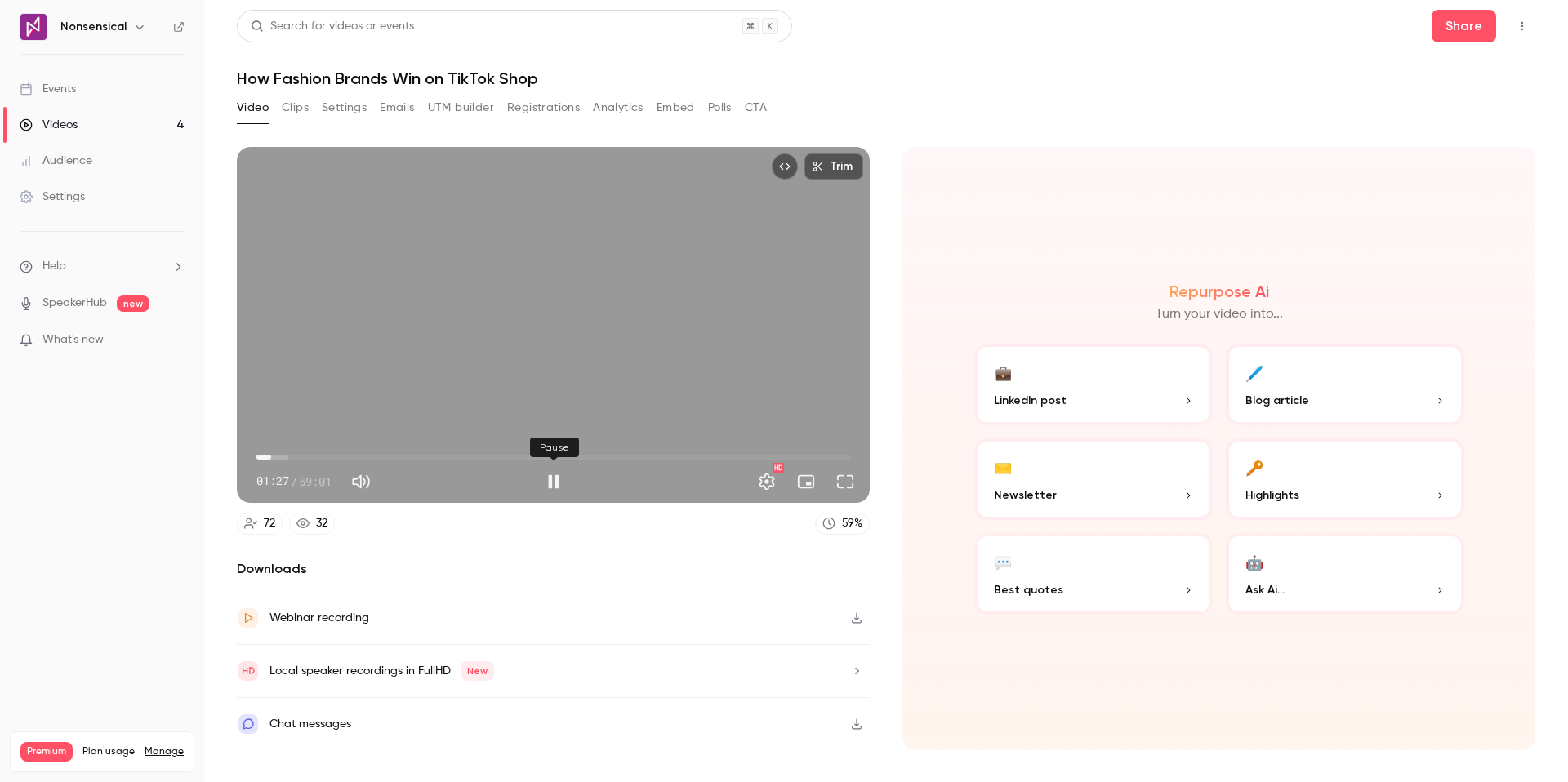 click at bounding box center (554, 482) 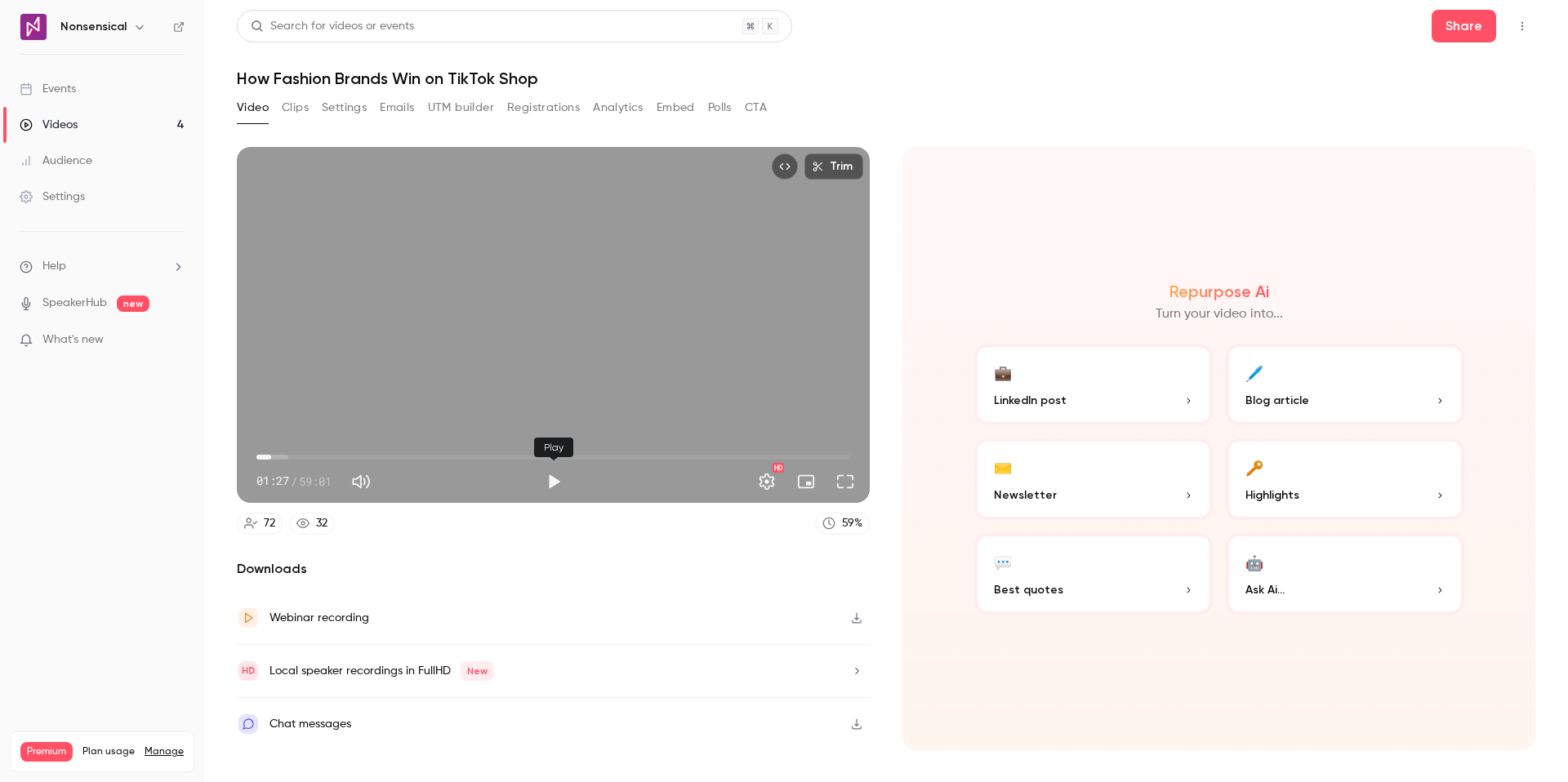 click at bounding box center [554, 482] 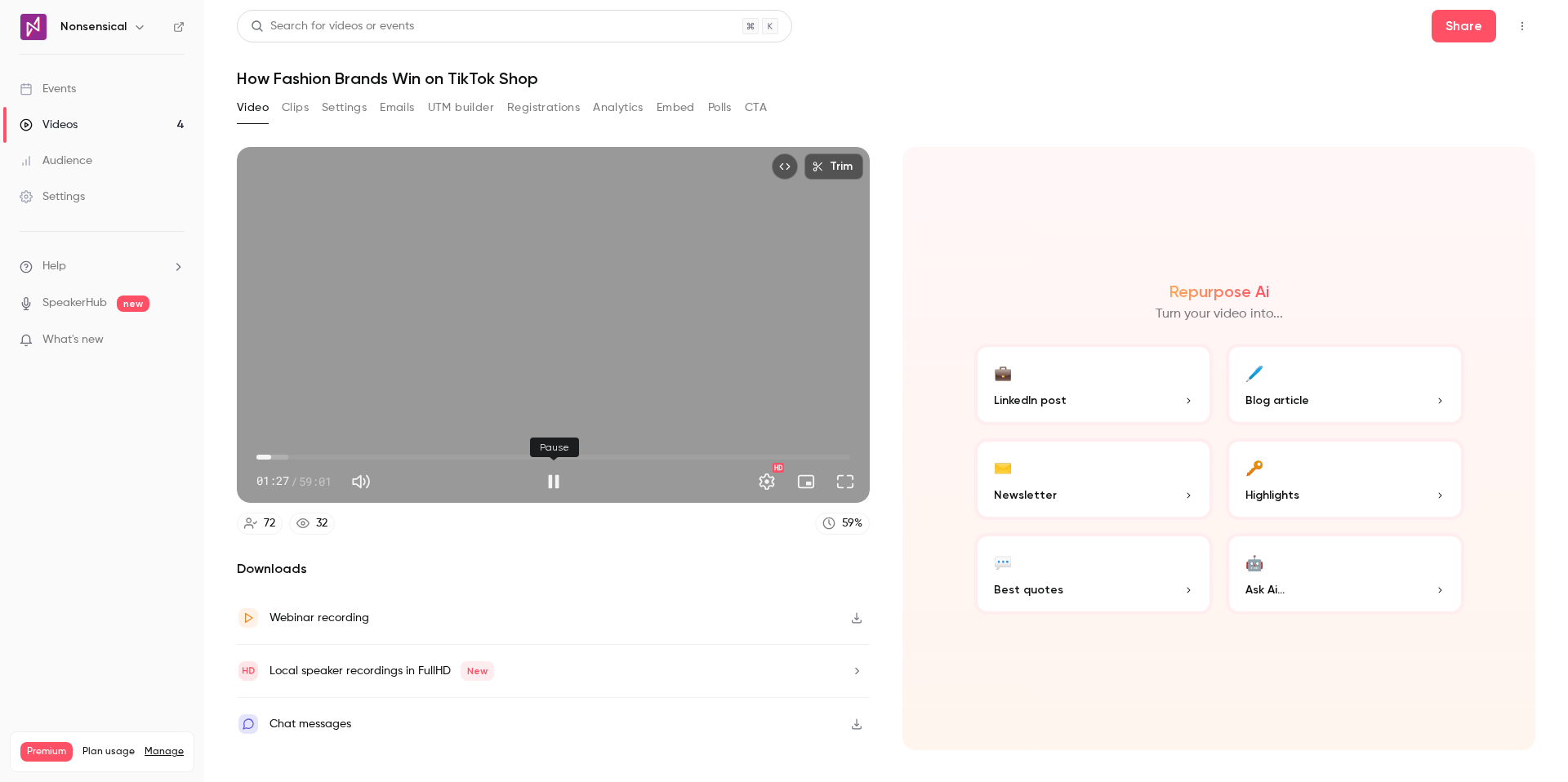 click at bounding box center (554, 482) 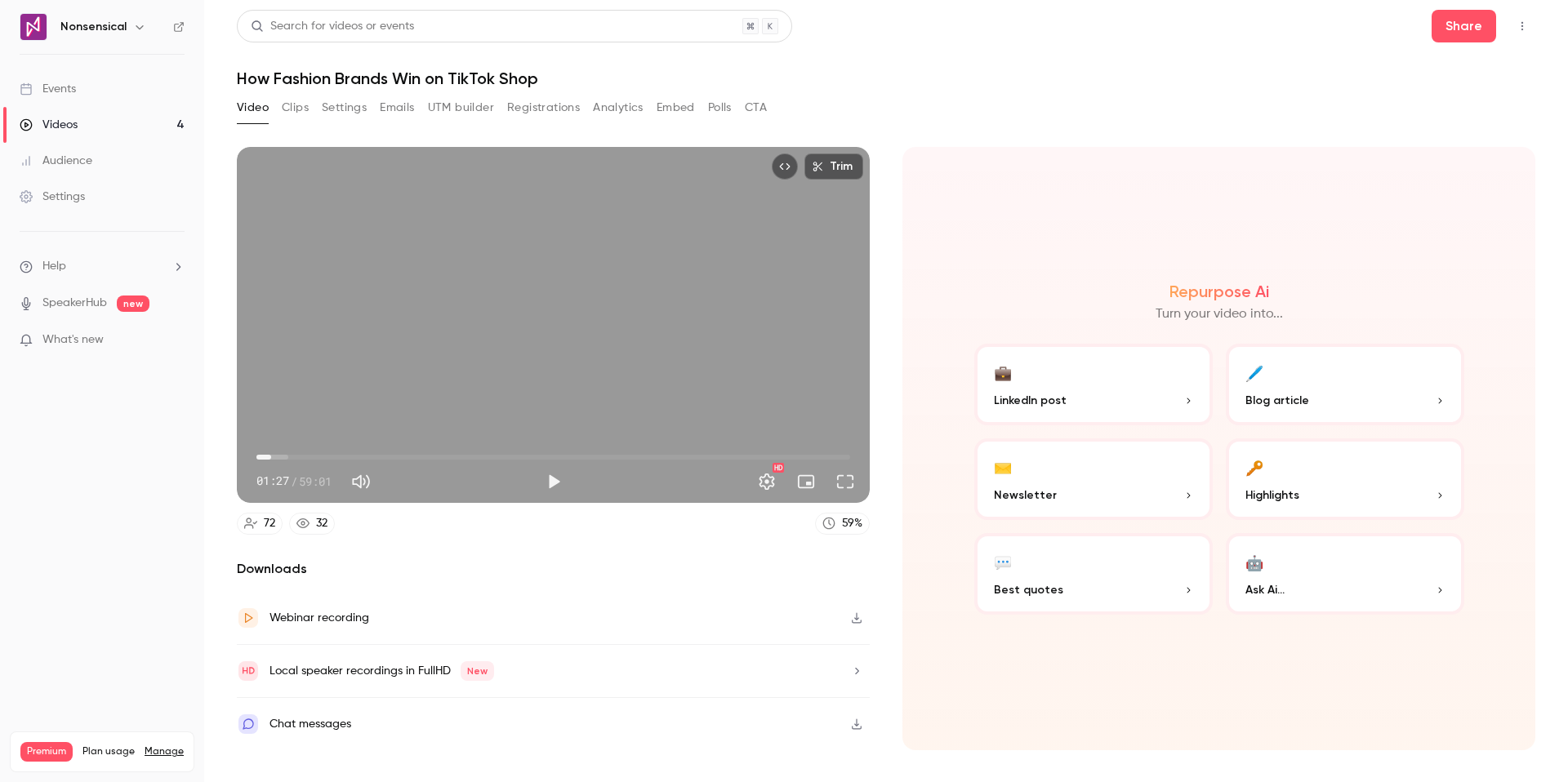 click on "01:27" at bounding box center (271, 457) 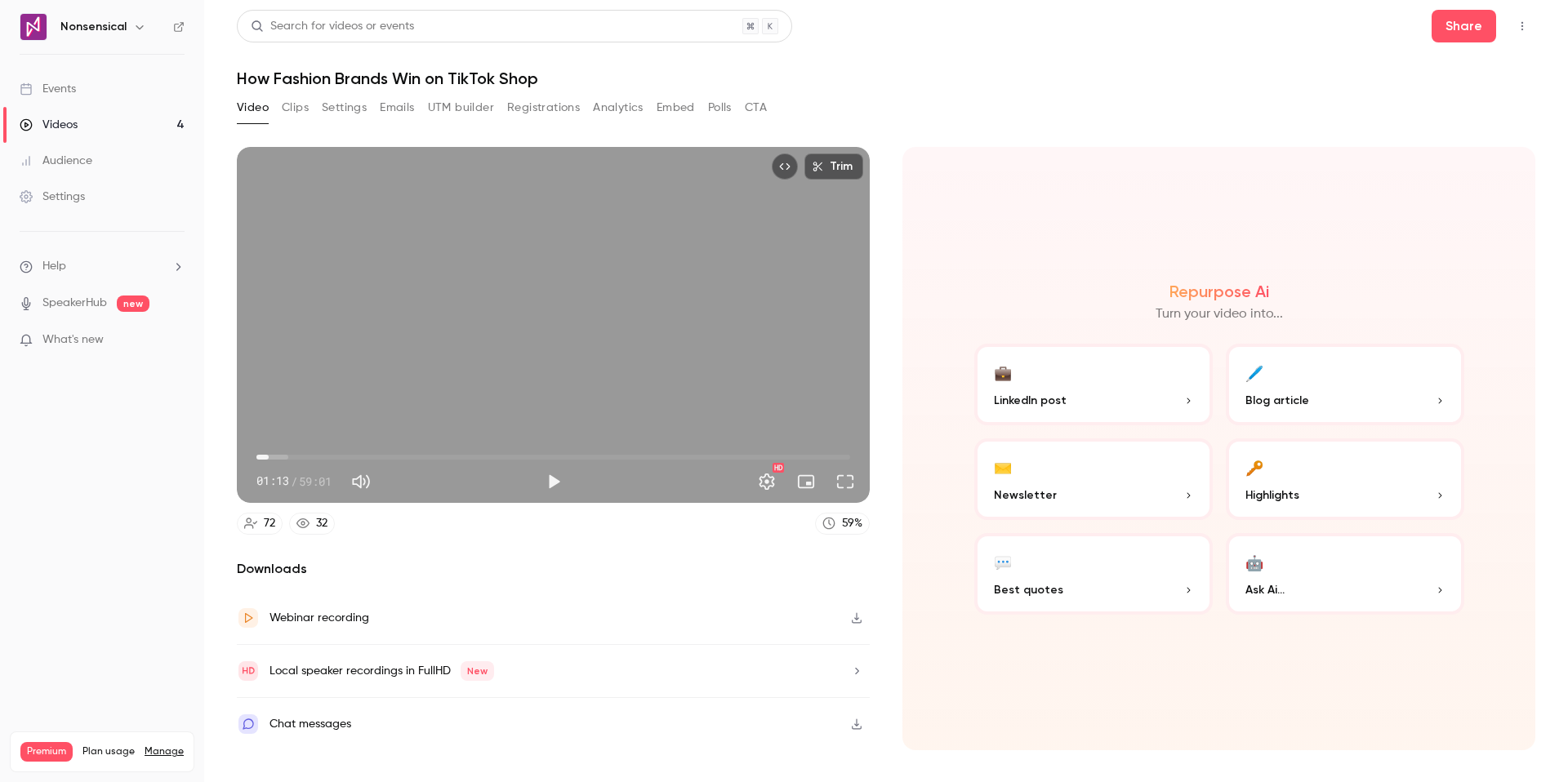 click on "01:13" at bounding box center [269, 457] 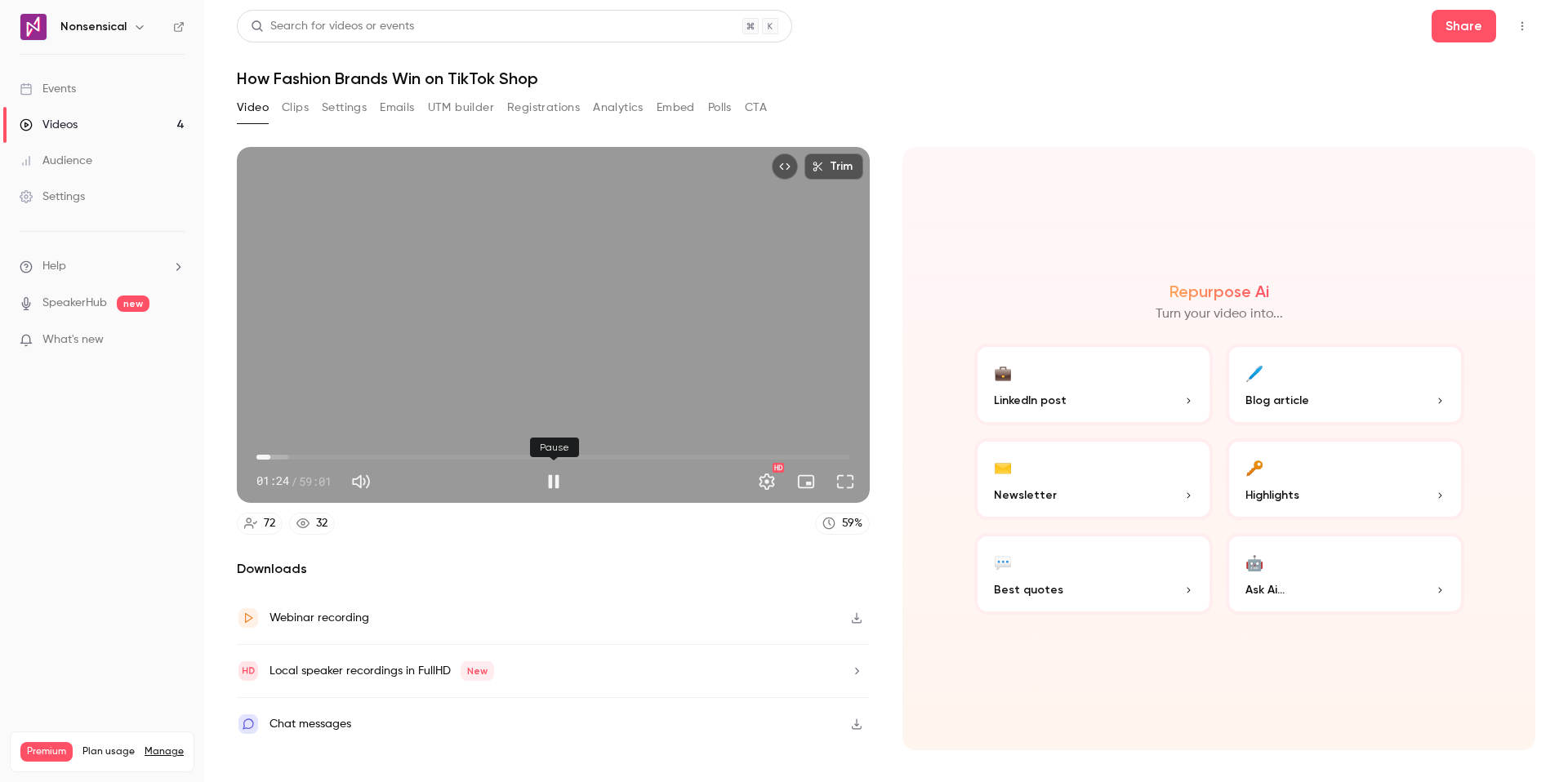 click at bounding box center (554, 482) 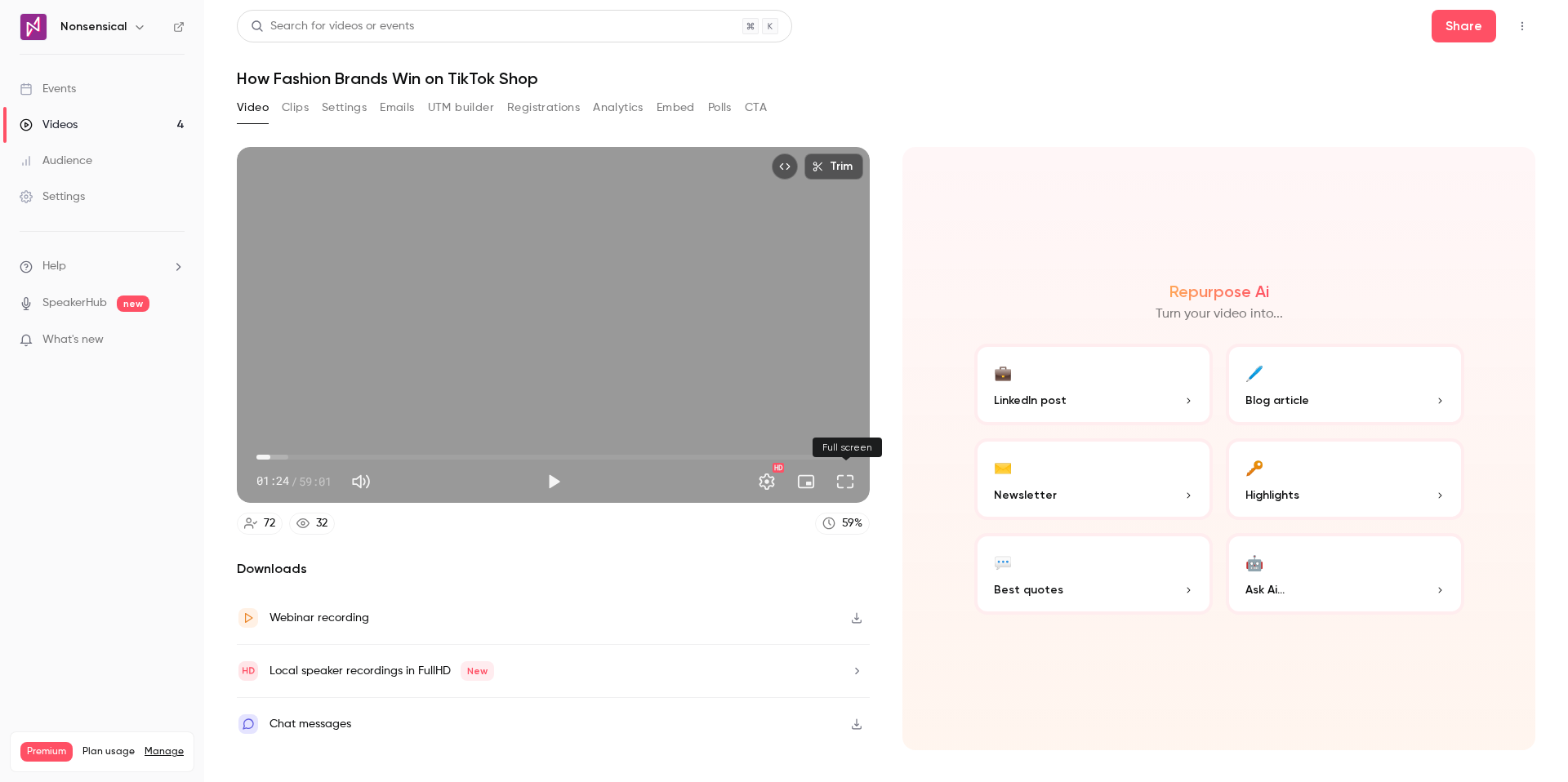 click at bounding box center [845, 482] 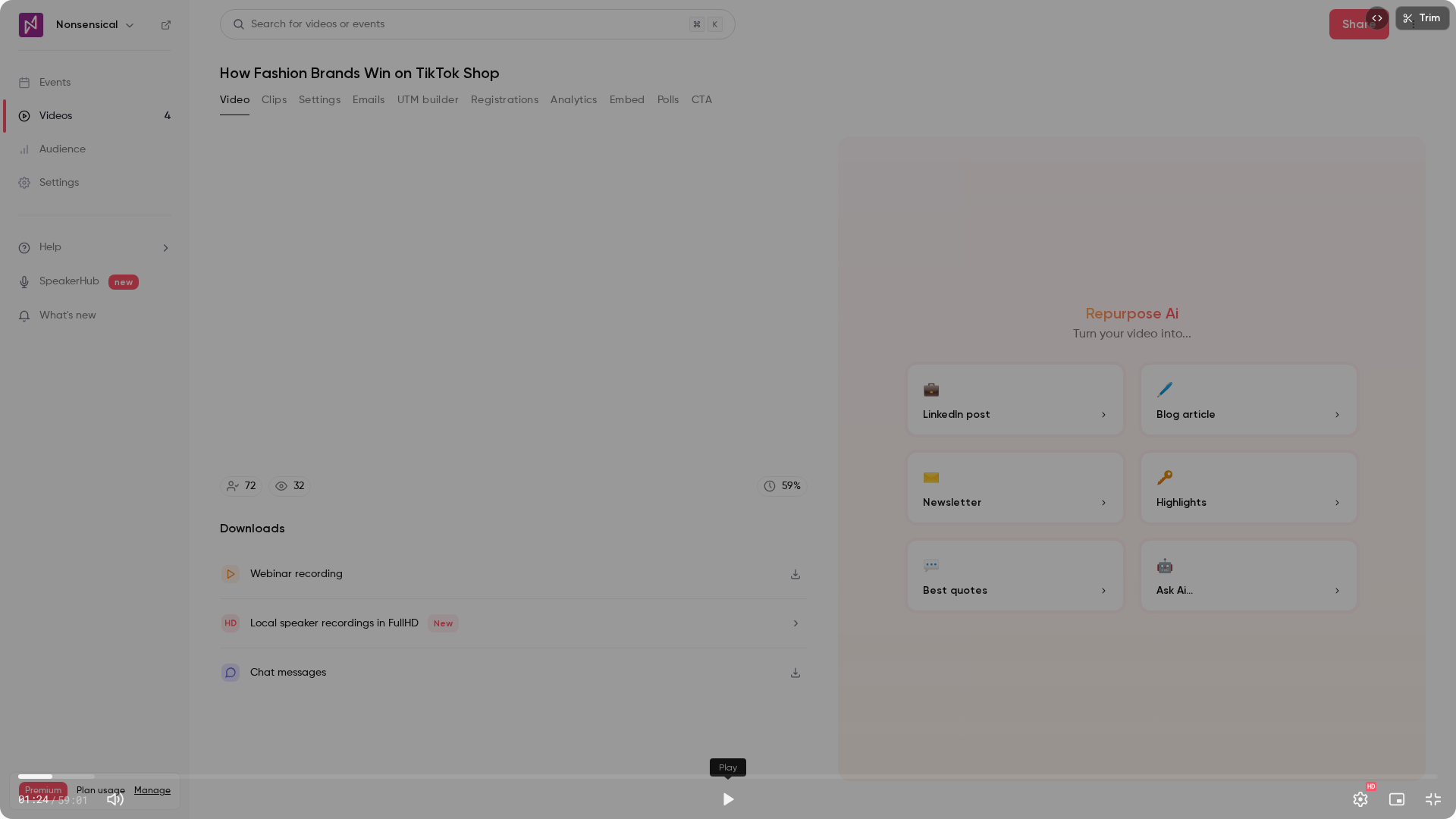 click at bounding box center (728, 799) 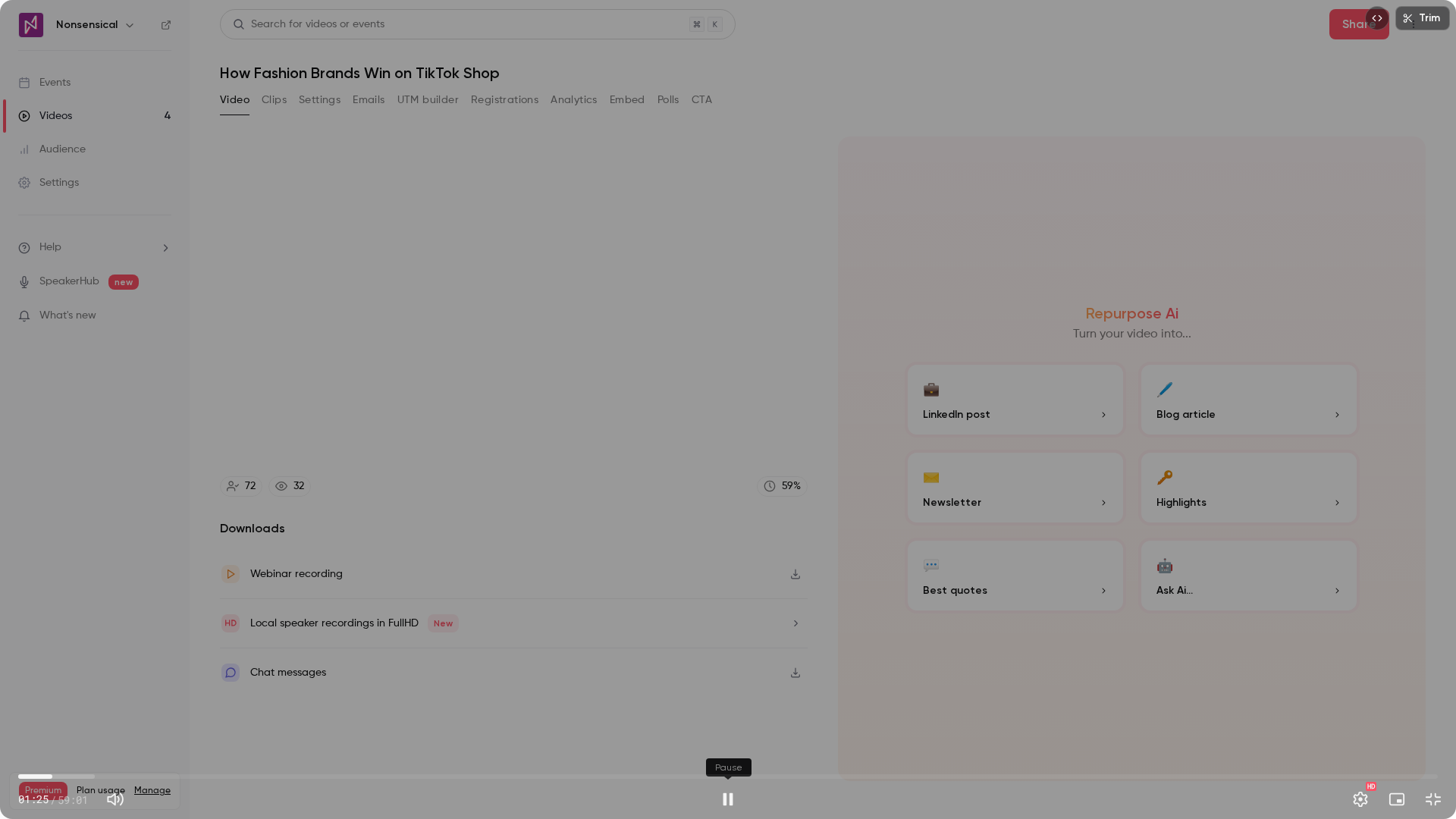 click at bounding box center [728, 799] 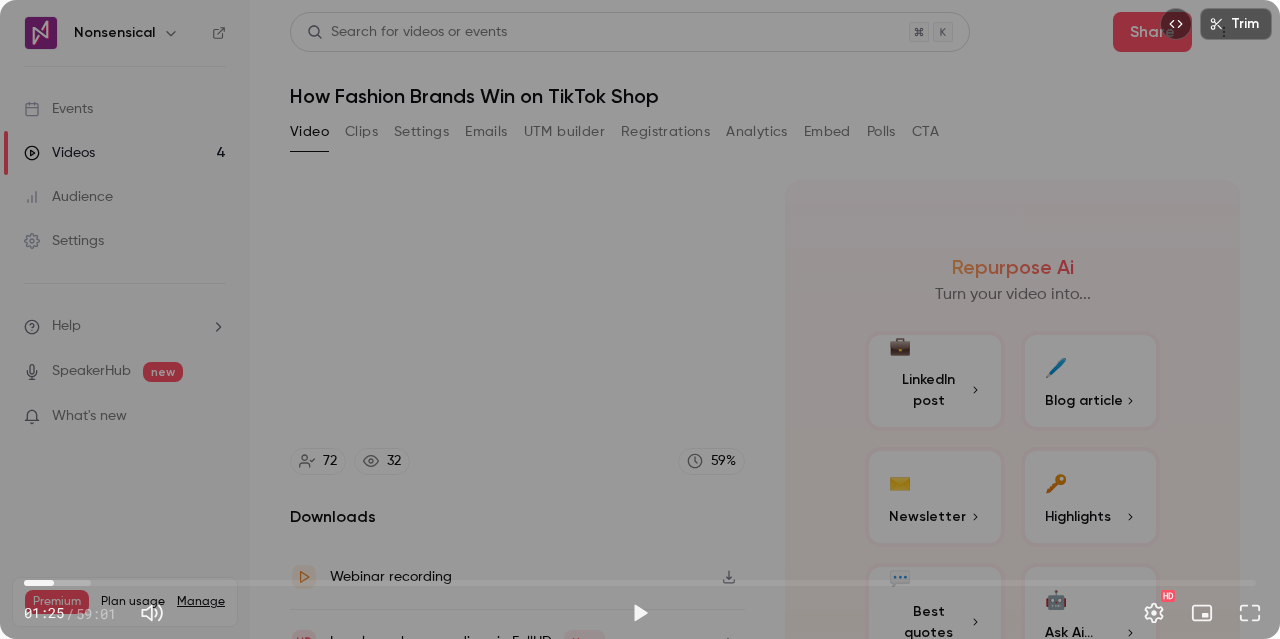 click on "Trim 01:25 01:25 / 59:01 HD" at bounding box center (640, 319) 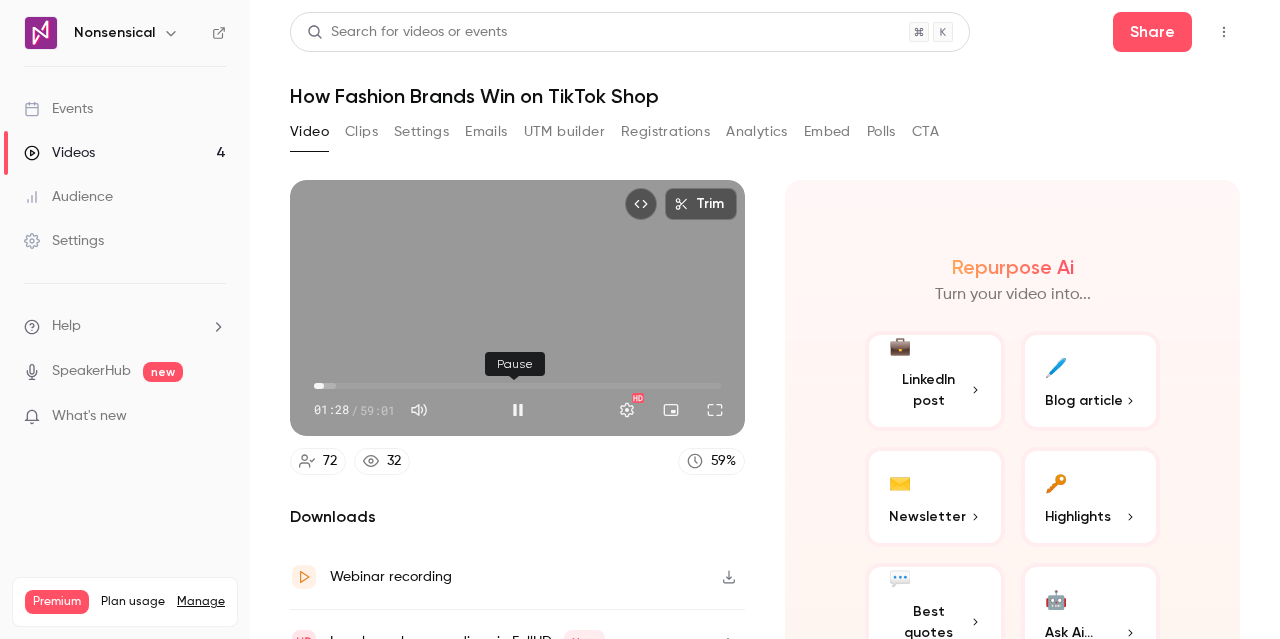 click at bounding box center [518, 410] 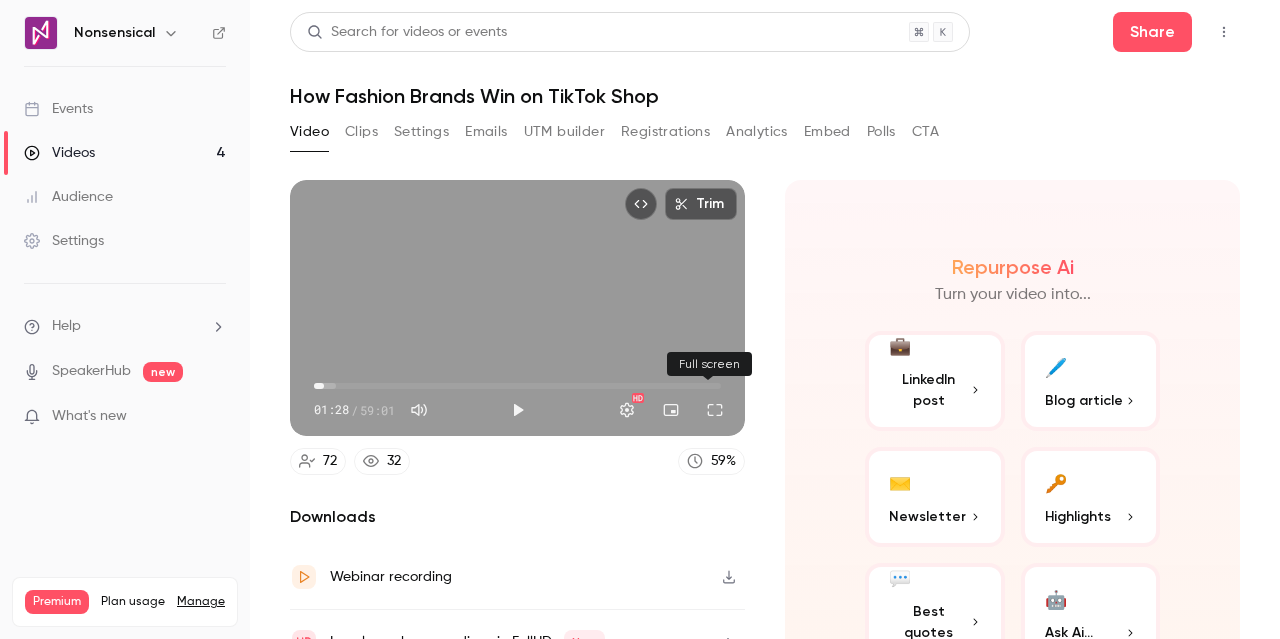 click at bounding box center (715, 410) 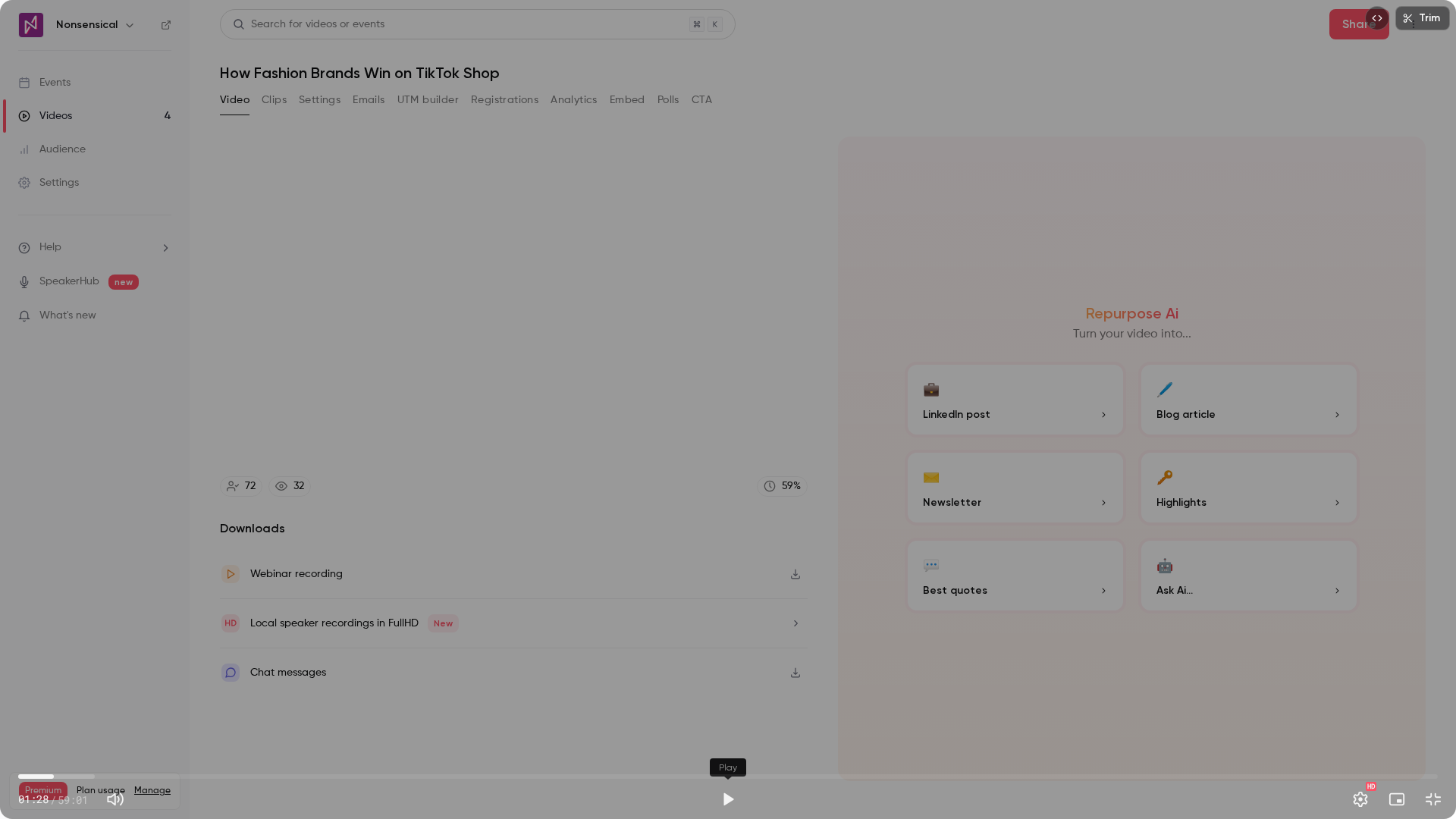 click at bounding box center (728, 799) 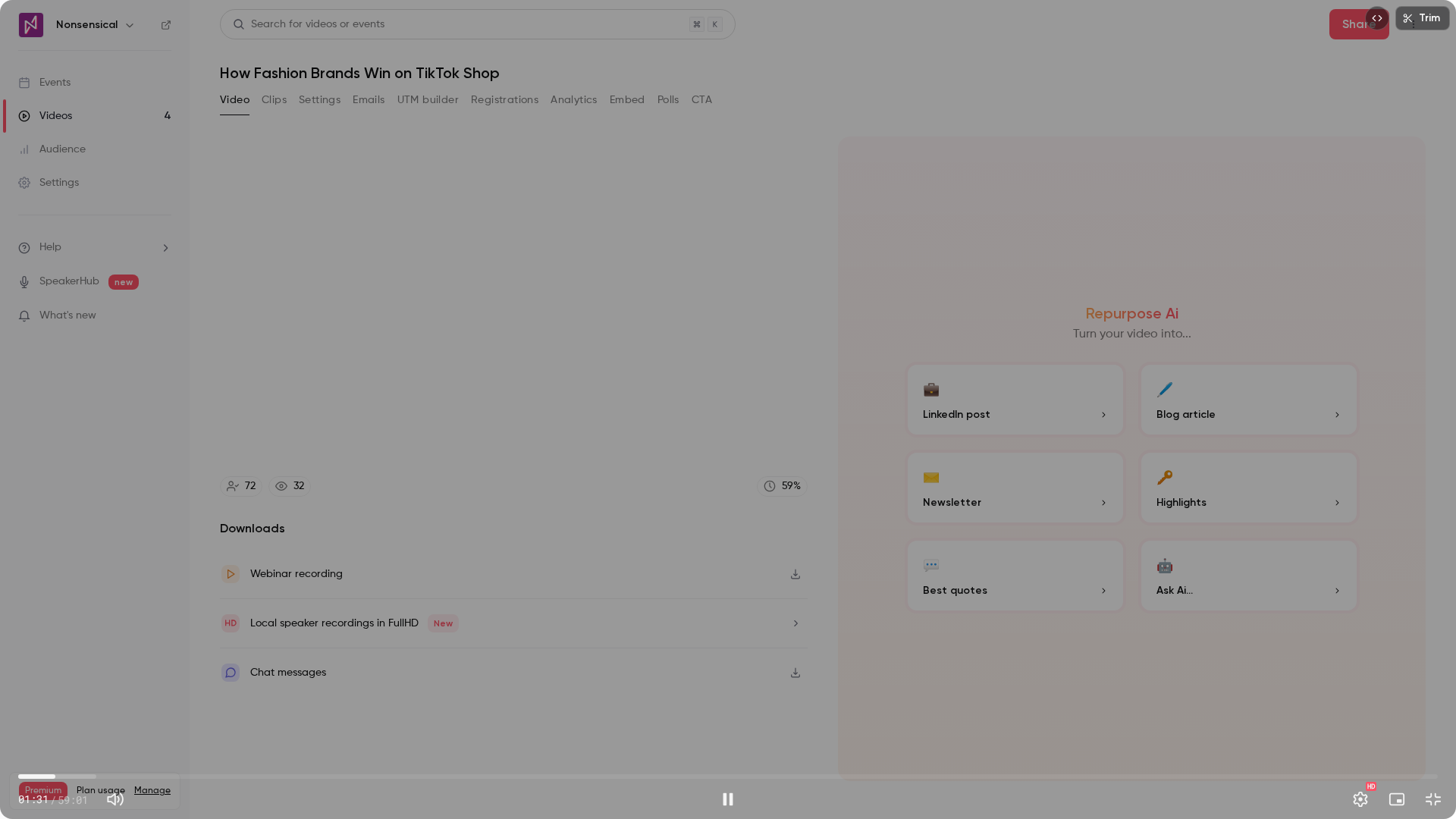 click on "01:31" at bounding box center [728, 777] 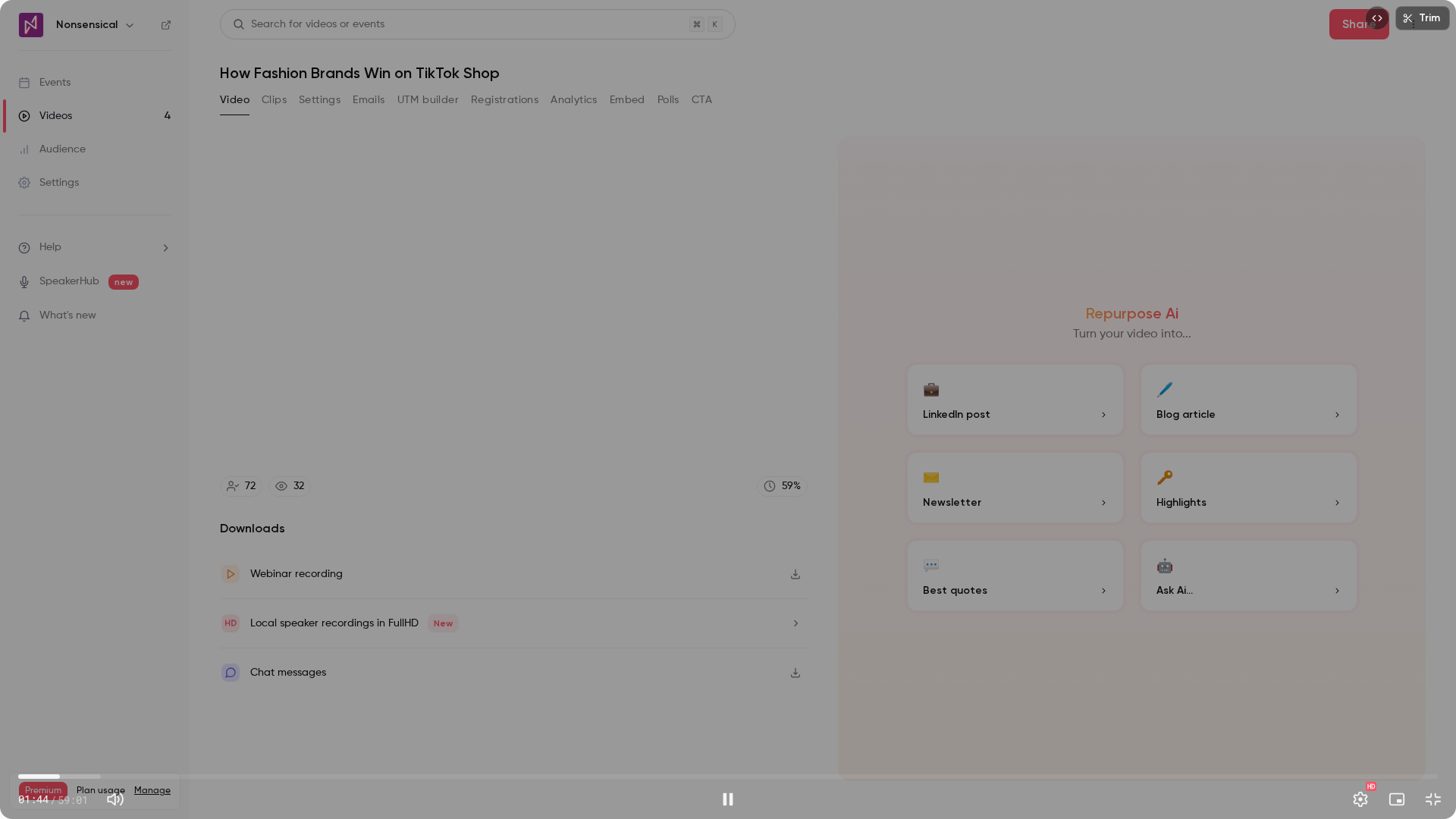 click on "01:44" at bounding box center (60, 777) 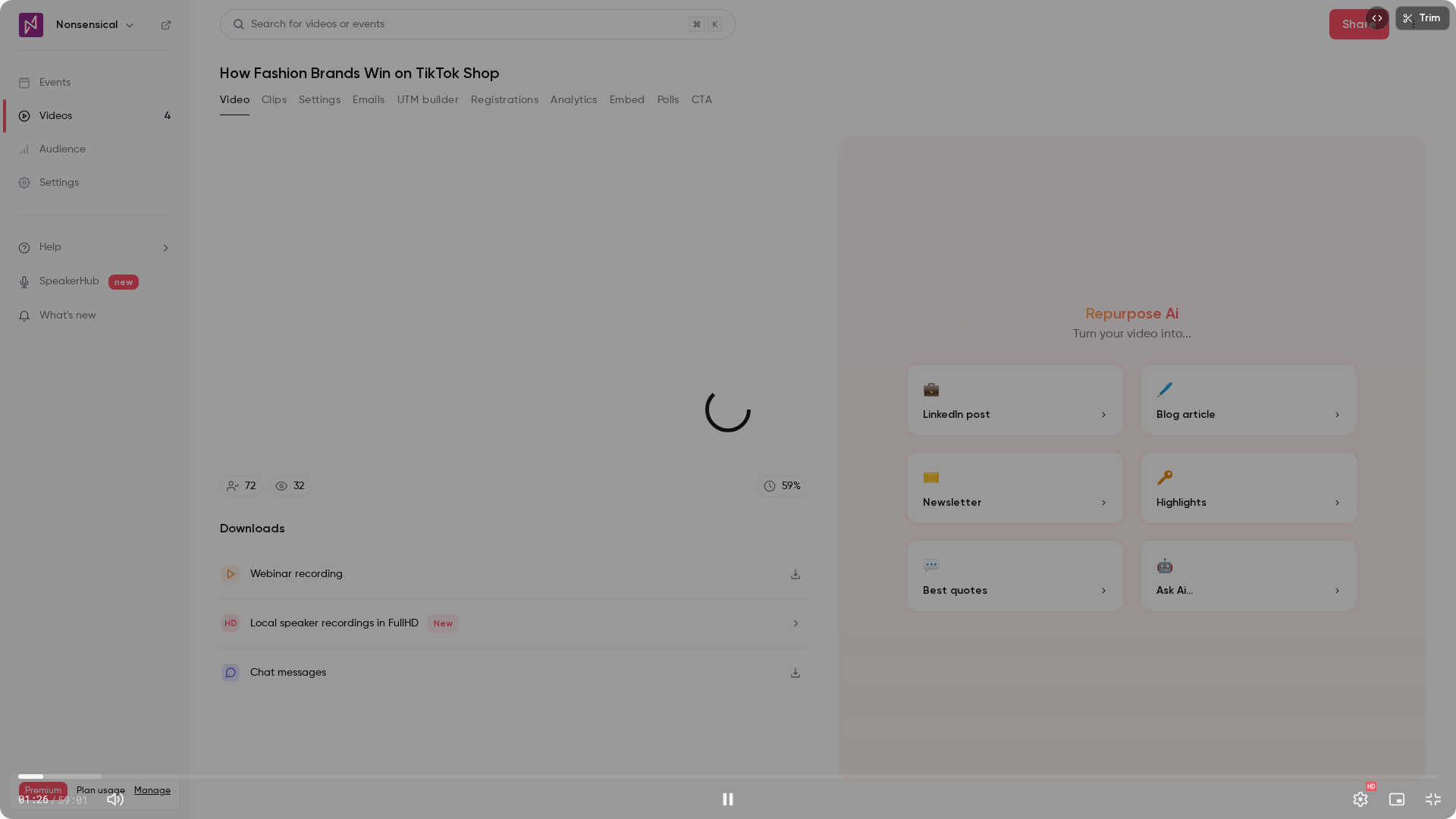 click on "01:02" at bounding box center [728, 777] 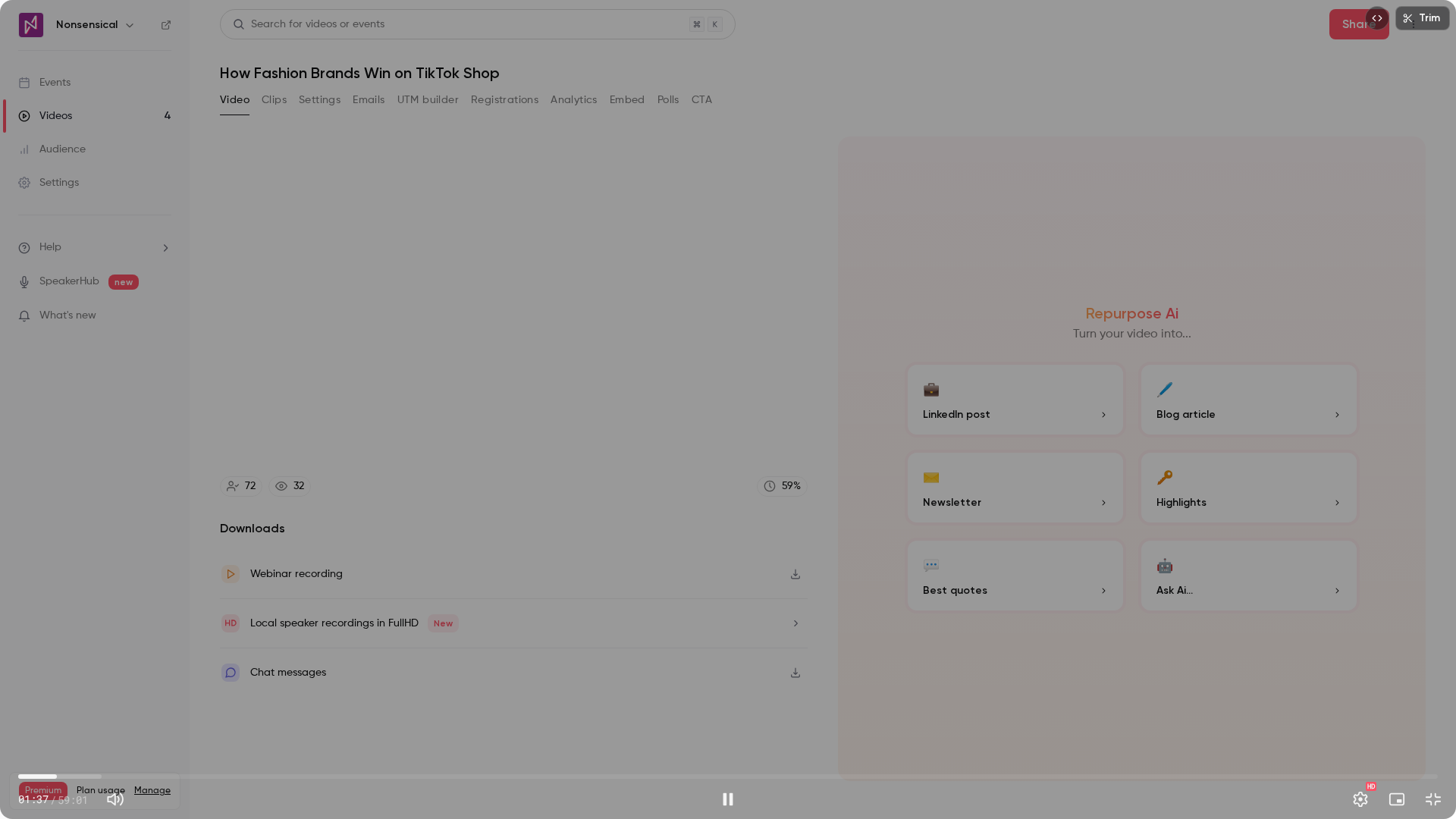 click on "01:37" at bounding box center [728, 777] 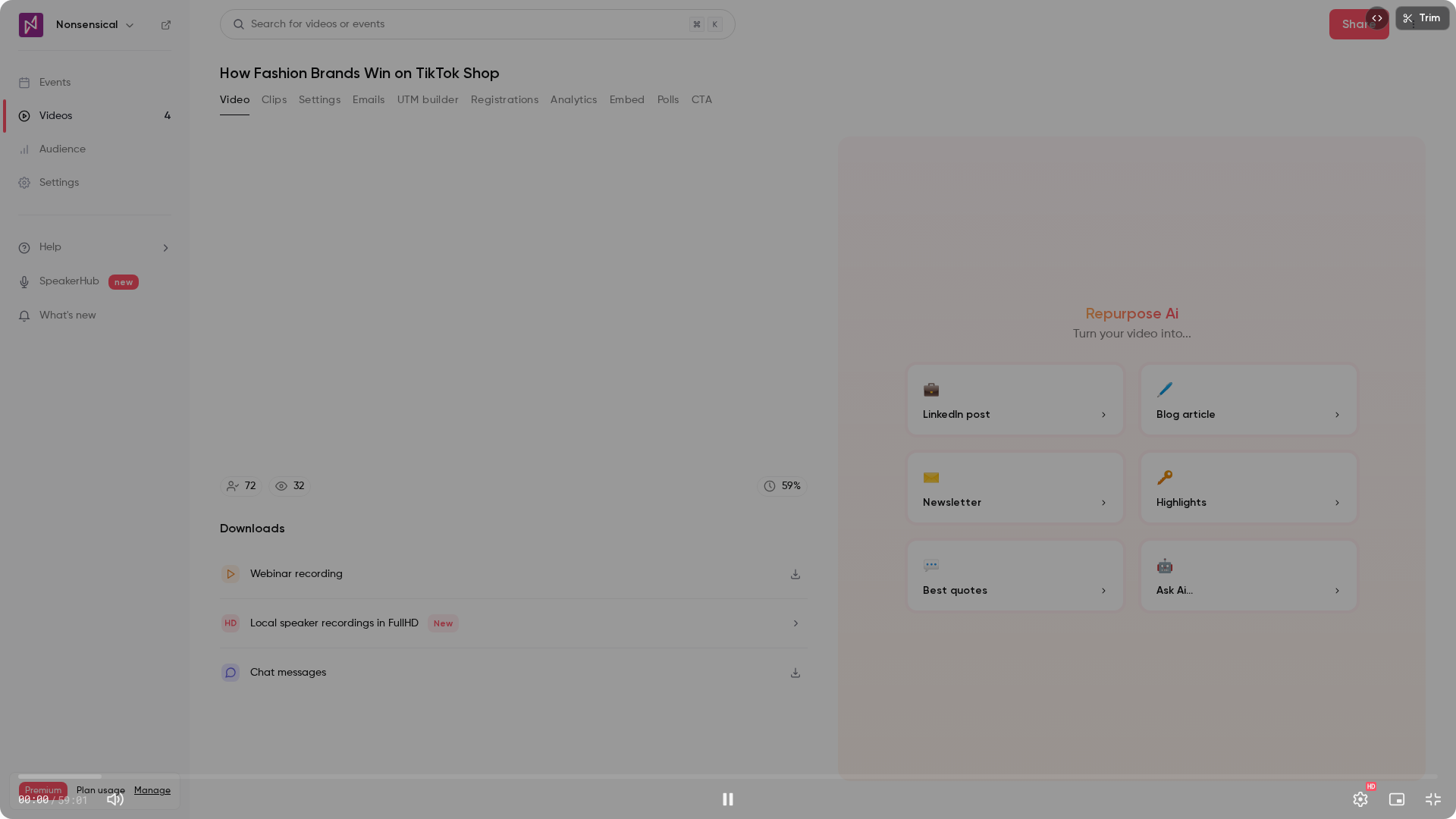drag, startPoint x: 27, startPoint y: 775, endPoint x: 16, endPoint y: 777, distance: 11.18034 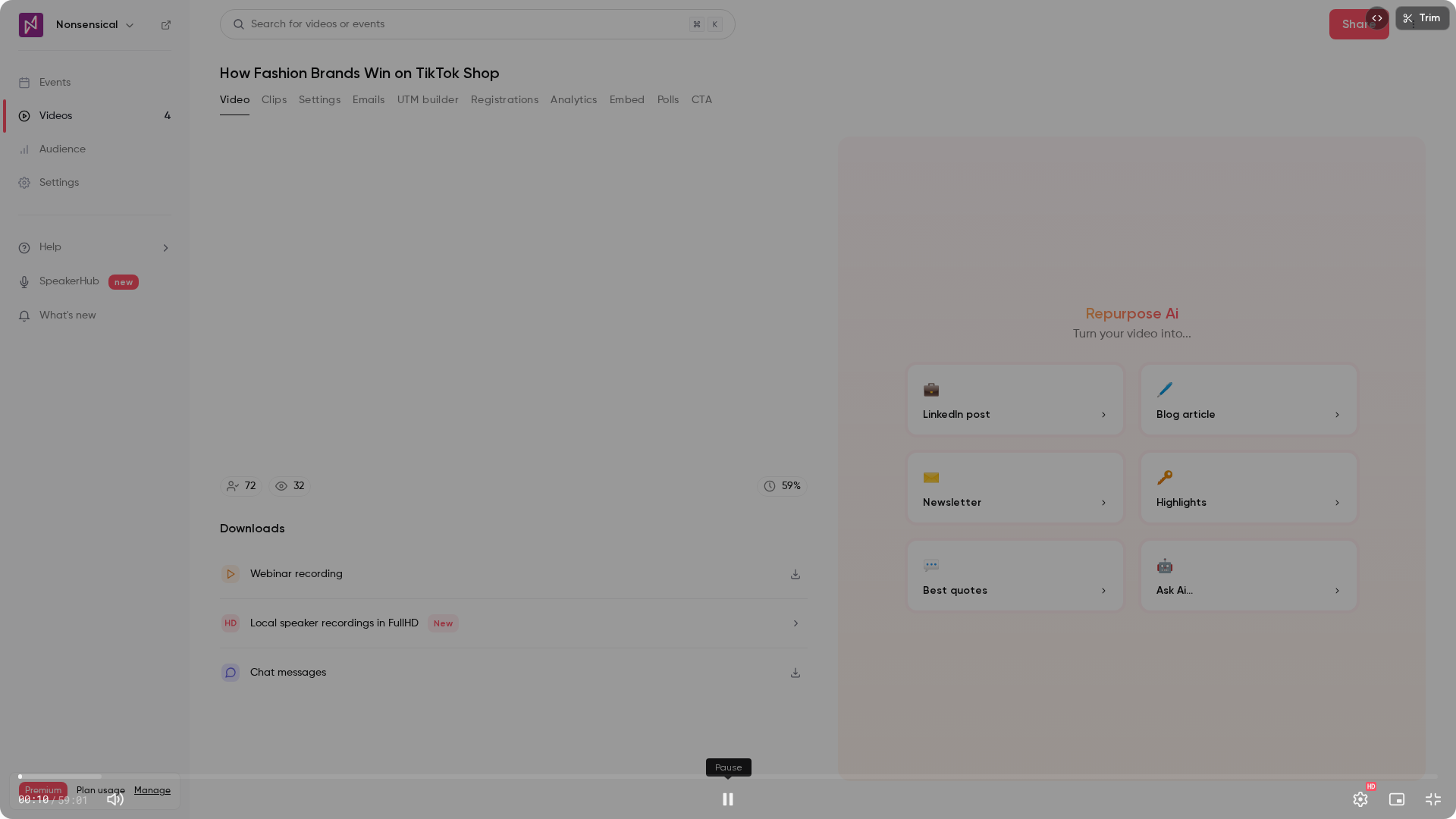 click at bounding box center [728, 799] 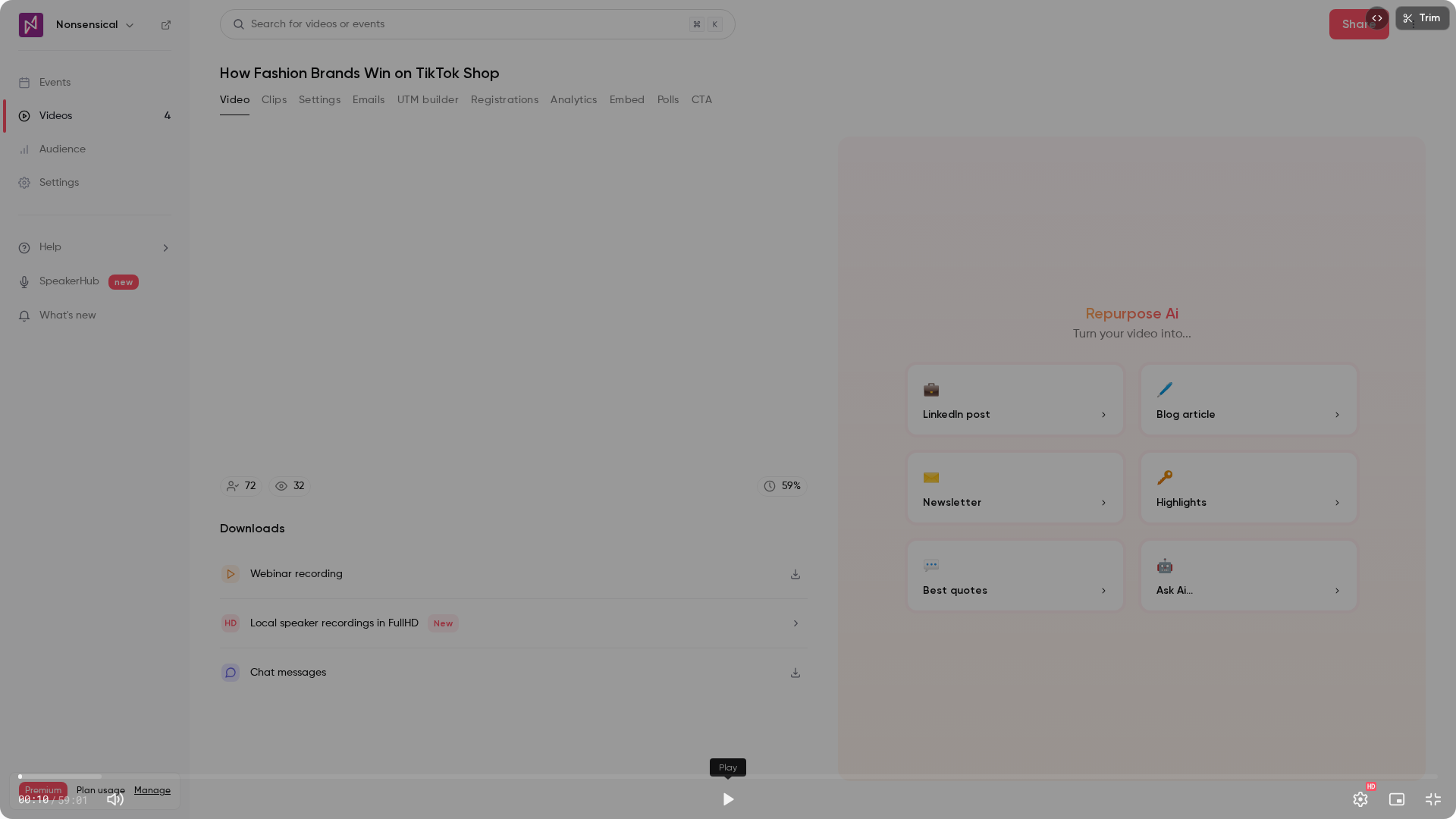 type on "****" 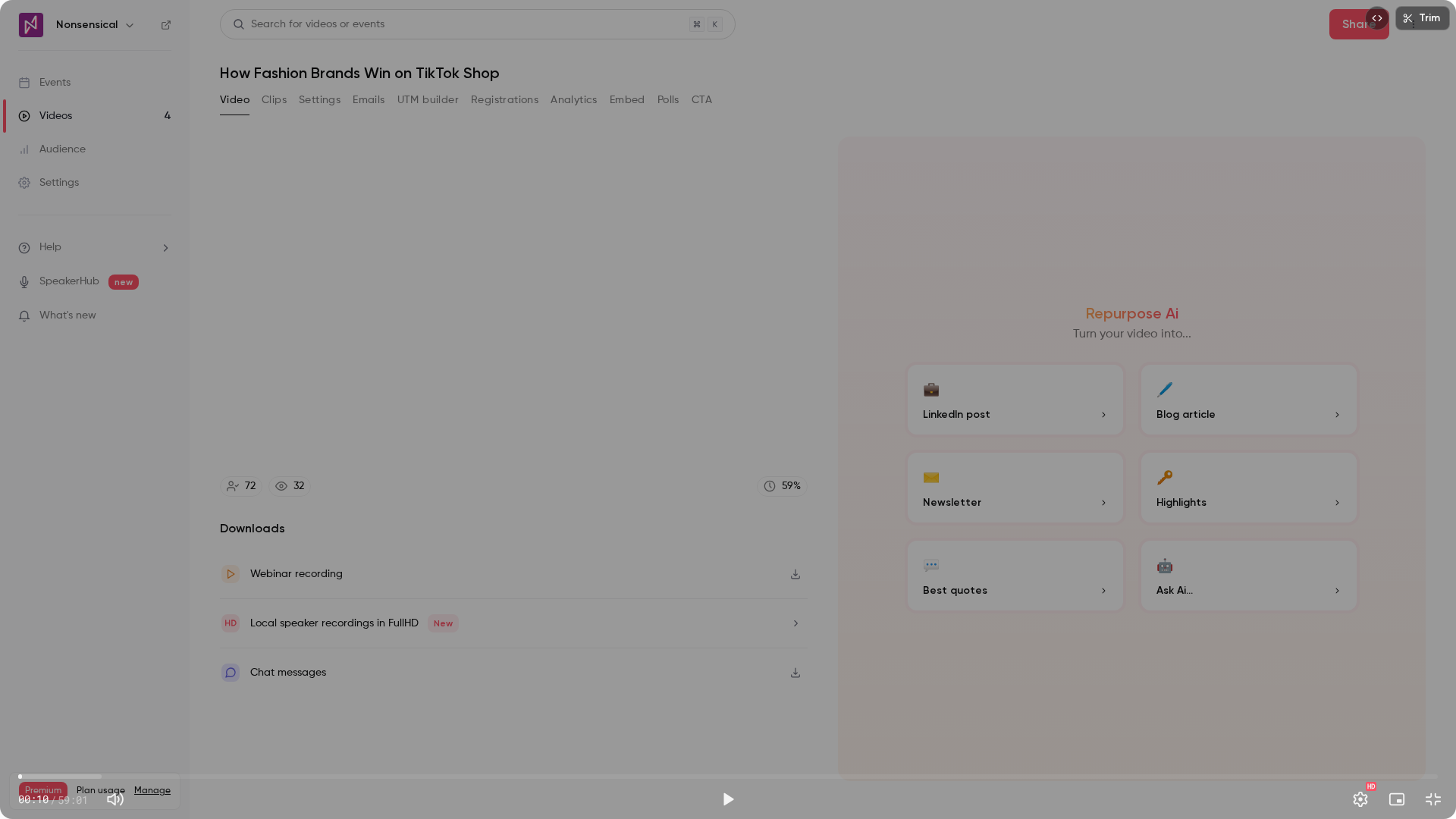 type 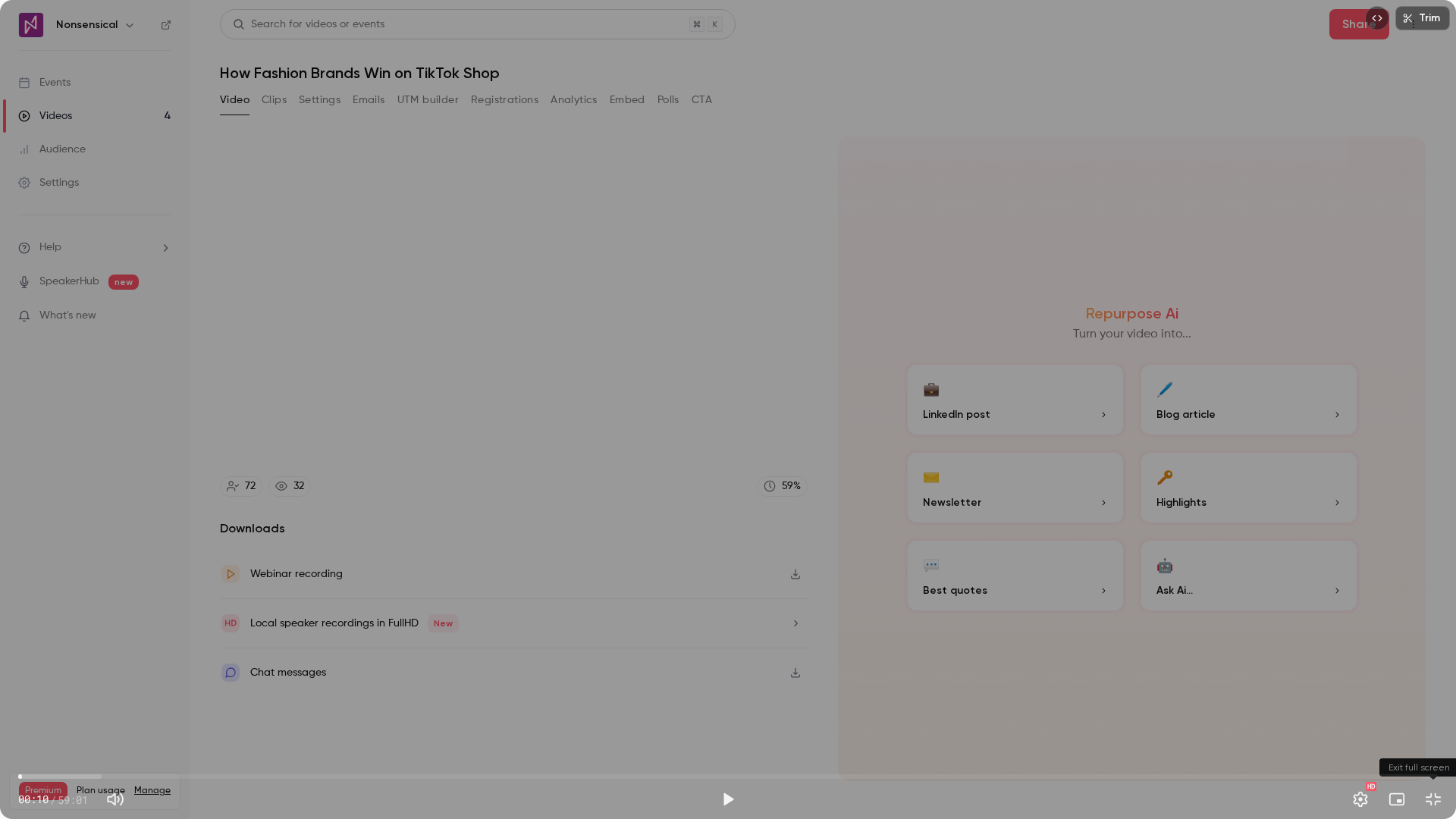 click at bounding box center [1433, 799] 